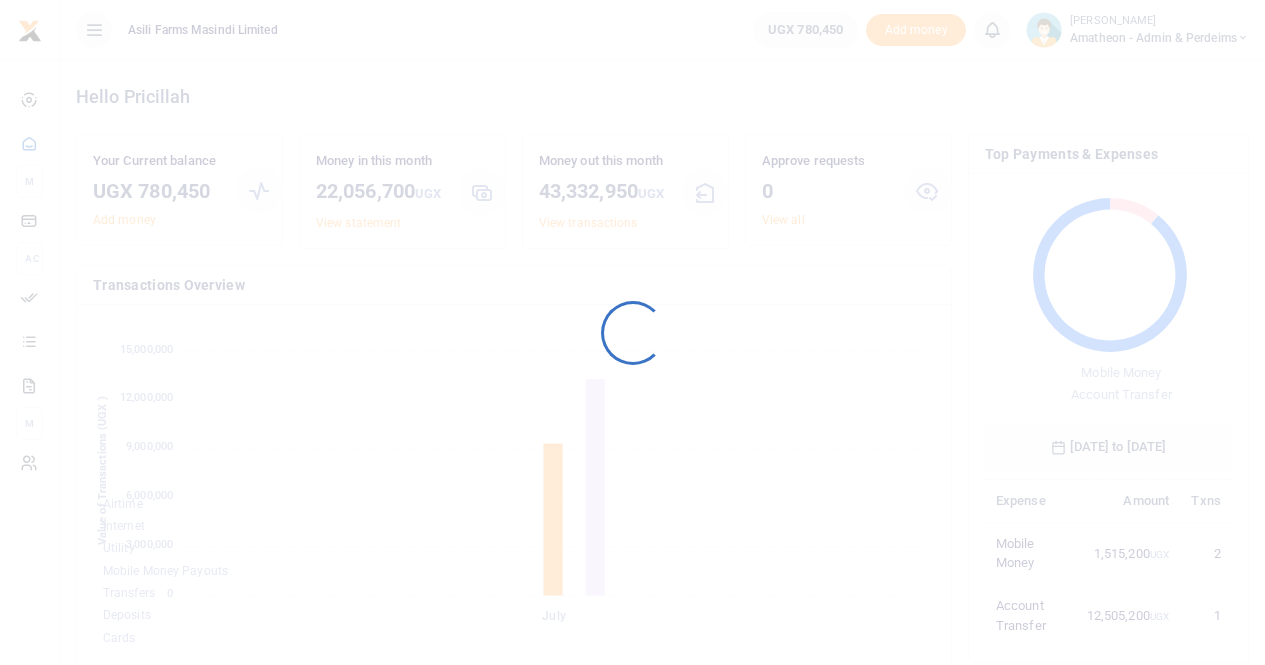 scroll, scrollTop: 0, scrollLeft: 0, axis: both 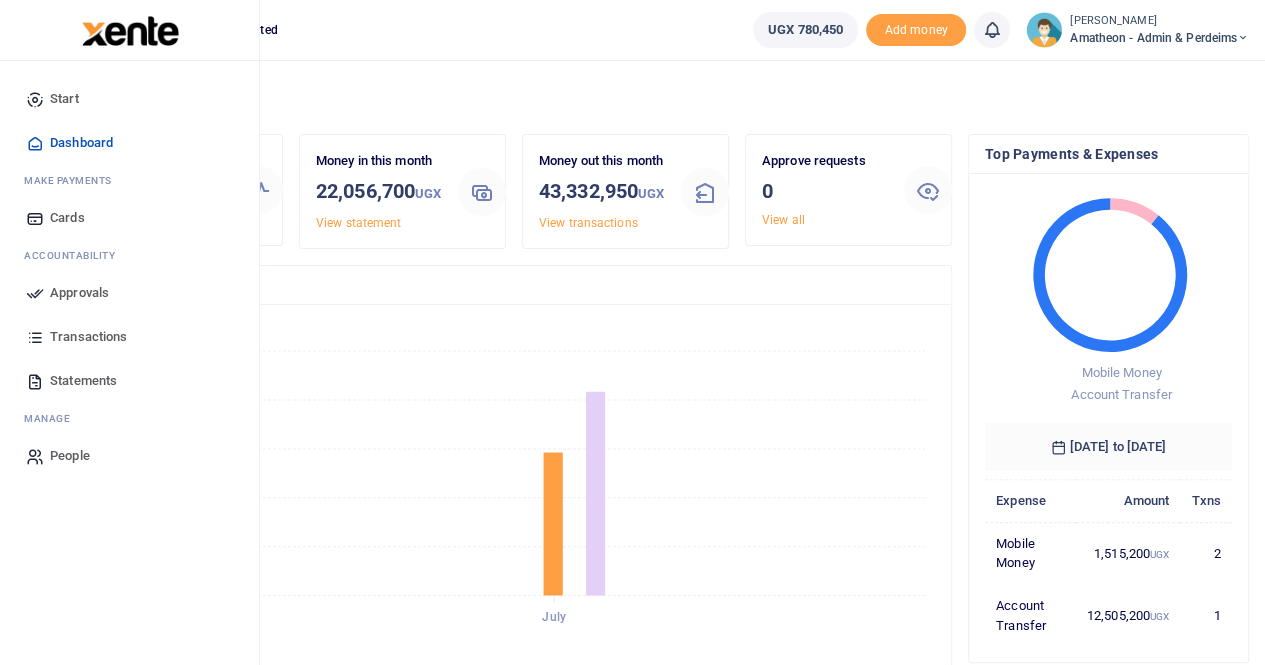 click on "Statements" at bounding box center [83, 381] 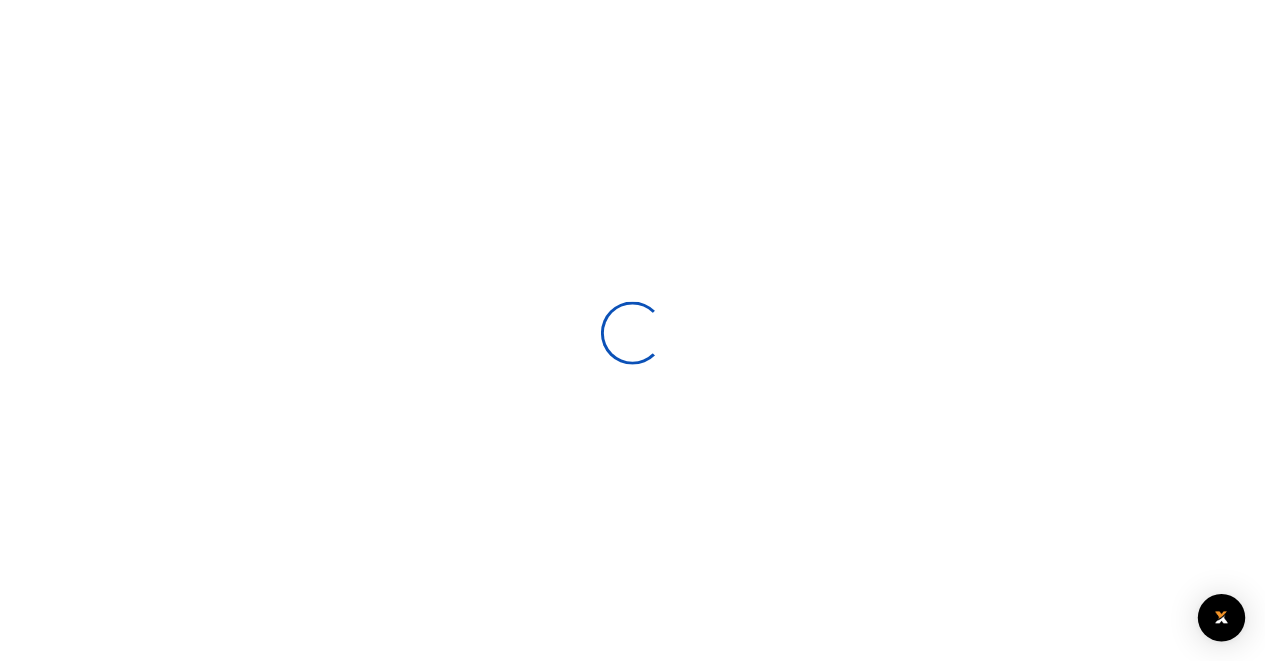 scroll, scrollTop: 0, scrollLeft: 0, axis: both 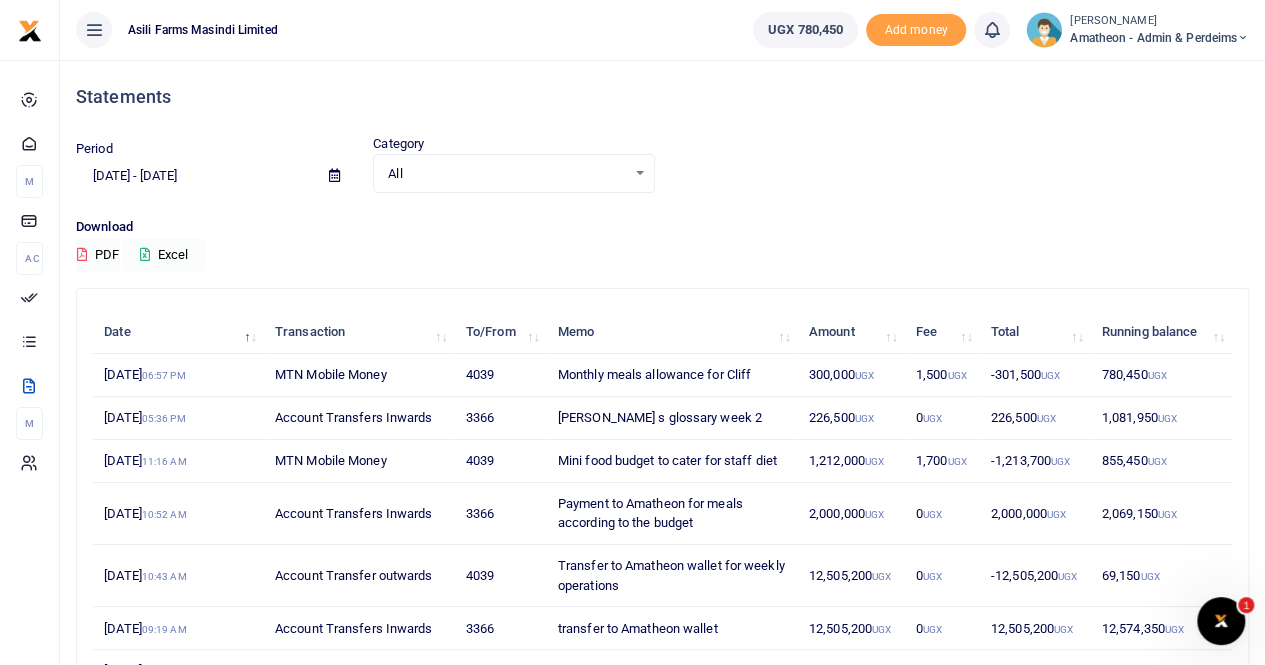 click on "Excel" at bounding box center (164, 255) 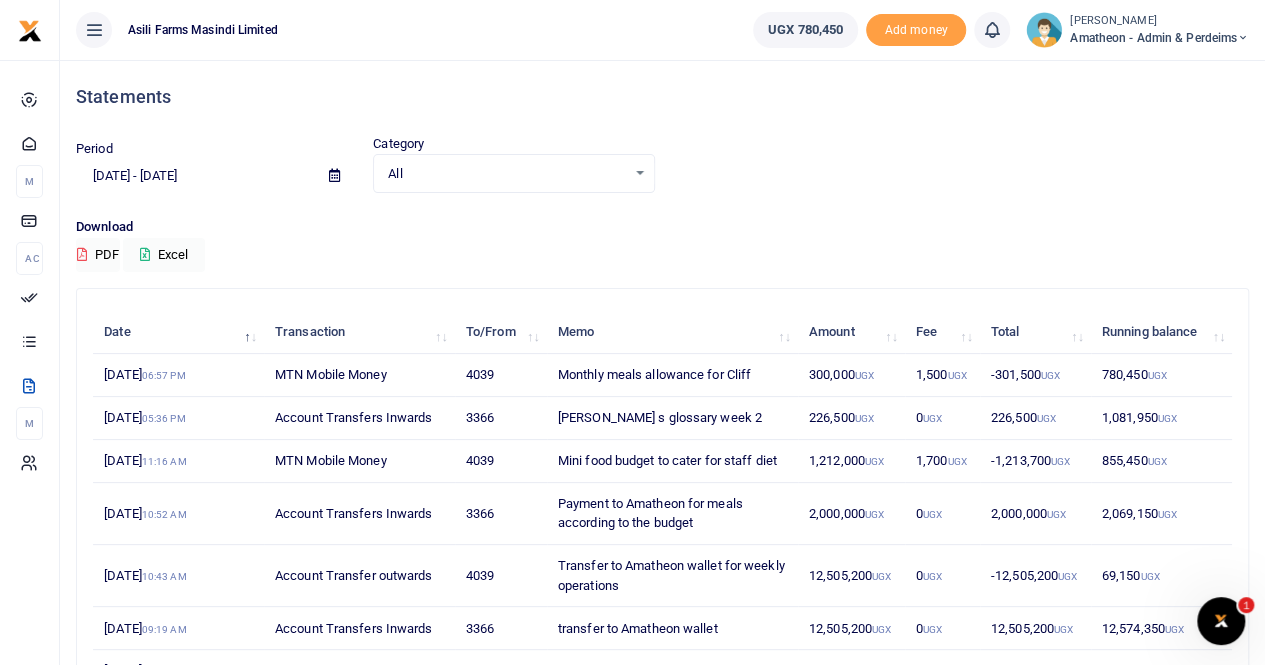 scroll, scrollTop: 100, scrollLeft: 0, axis: vertical 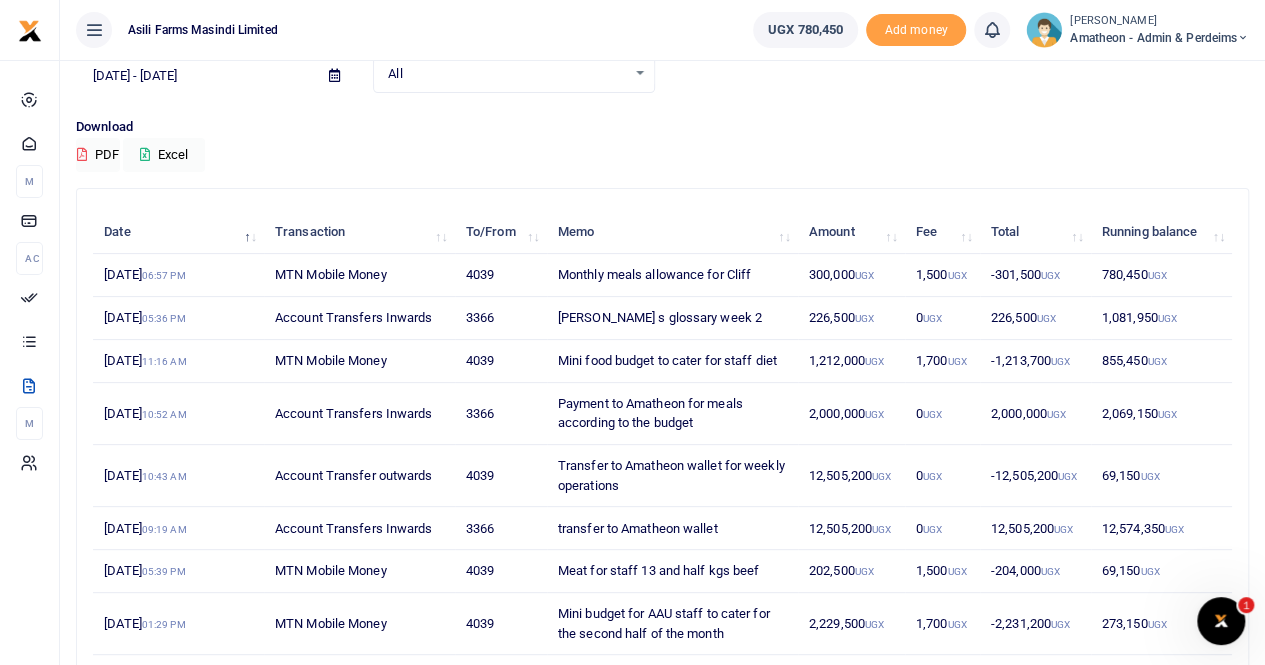click at bounding box center [334, 76] 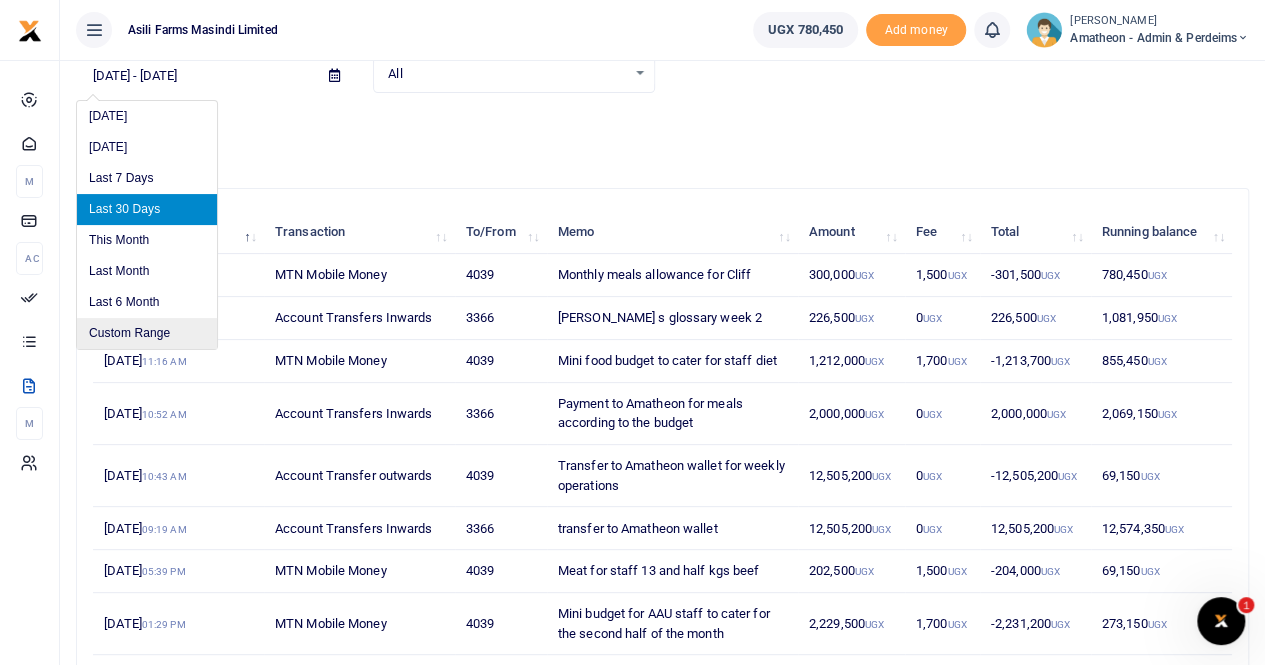 click on "Custom Range" at bounding box center [147, 333] 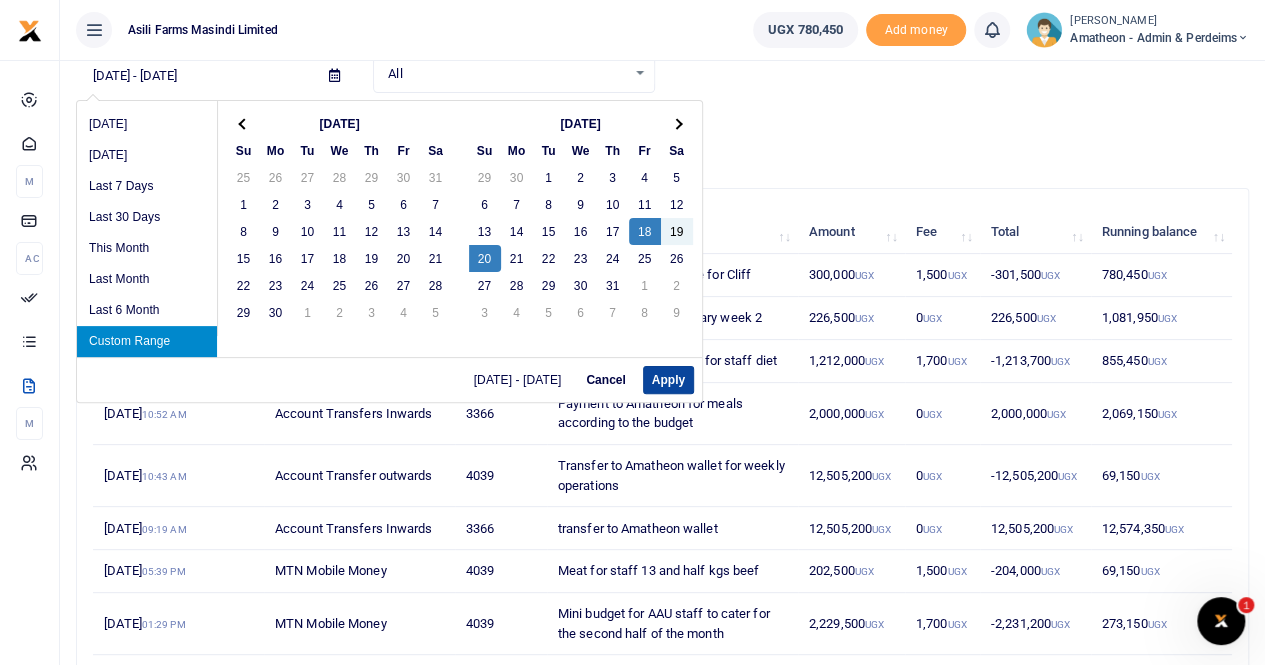 click on "Apply" at bounding box center (668, 380) 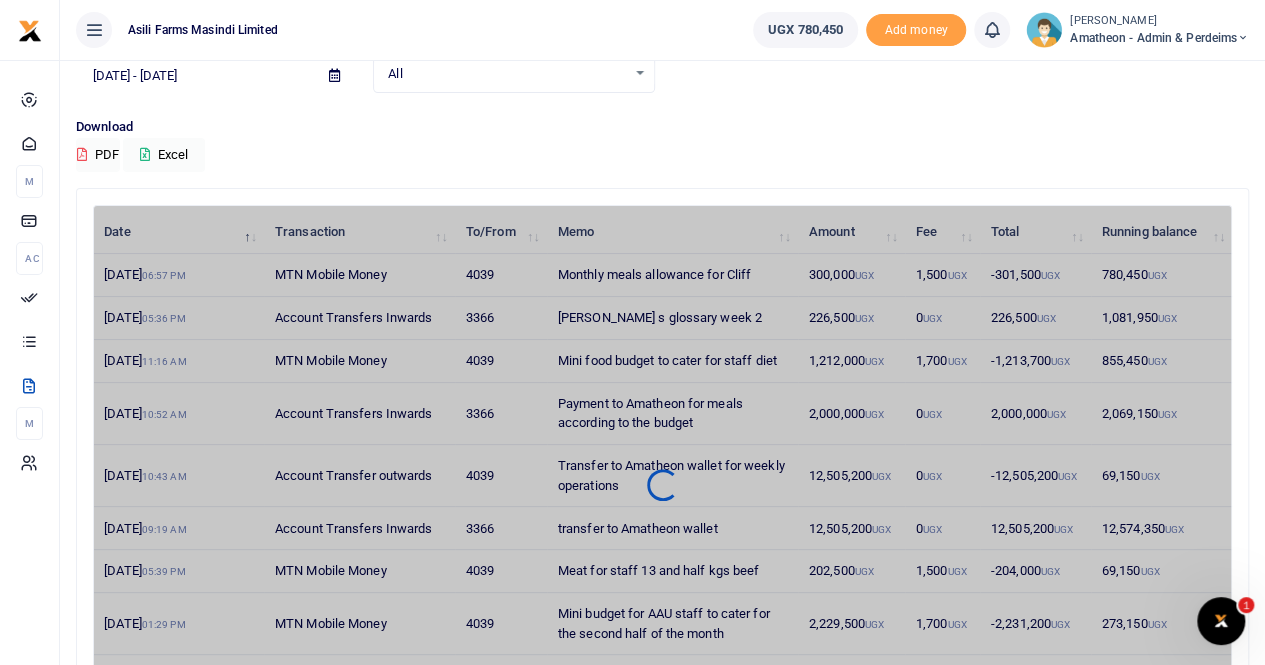 scroll, scrollTop: 0, scrollLeft: 0, axis: both 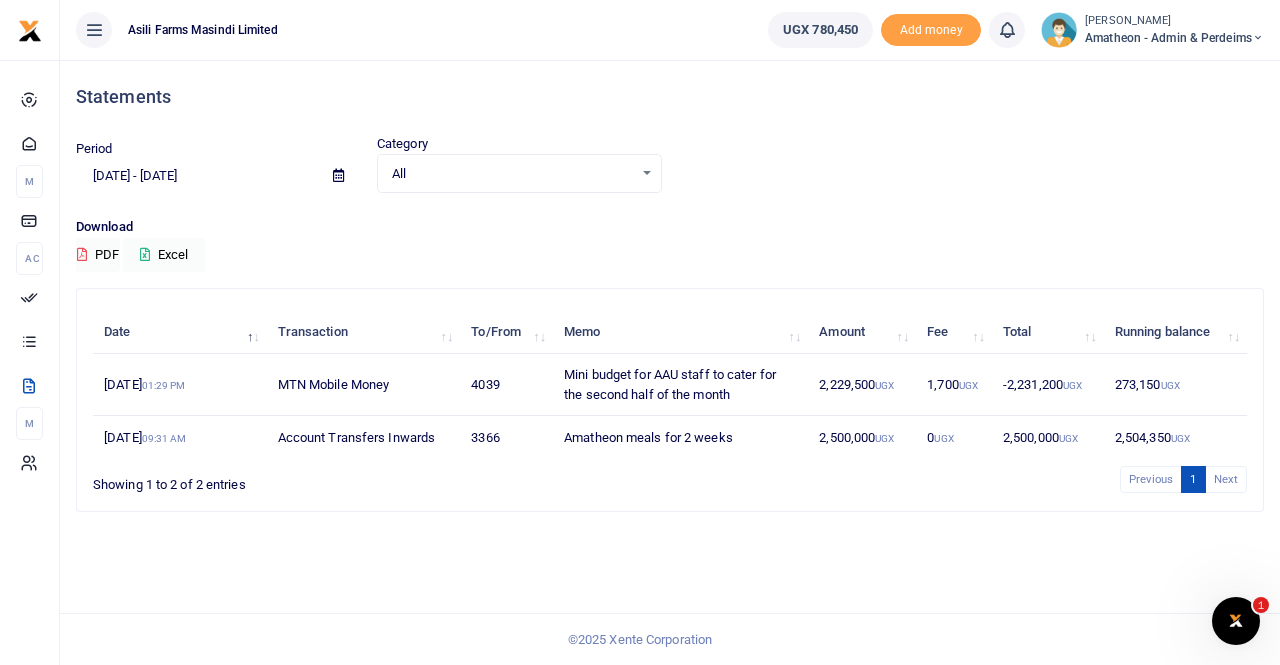 click at bounding box center [338, 175] 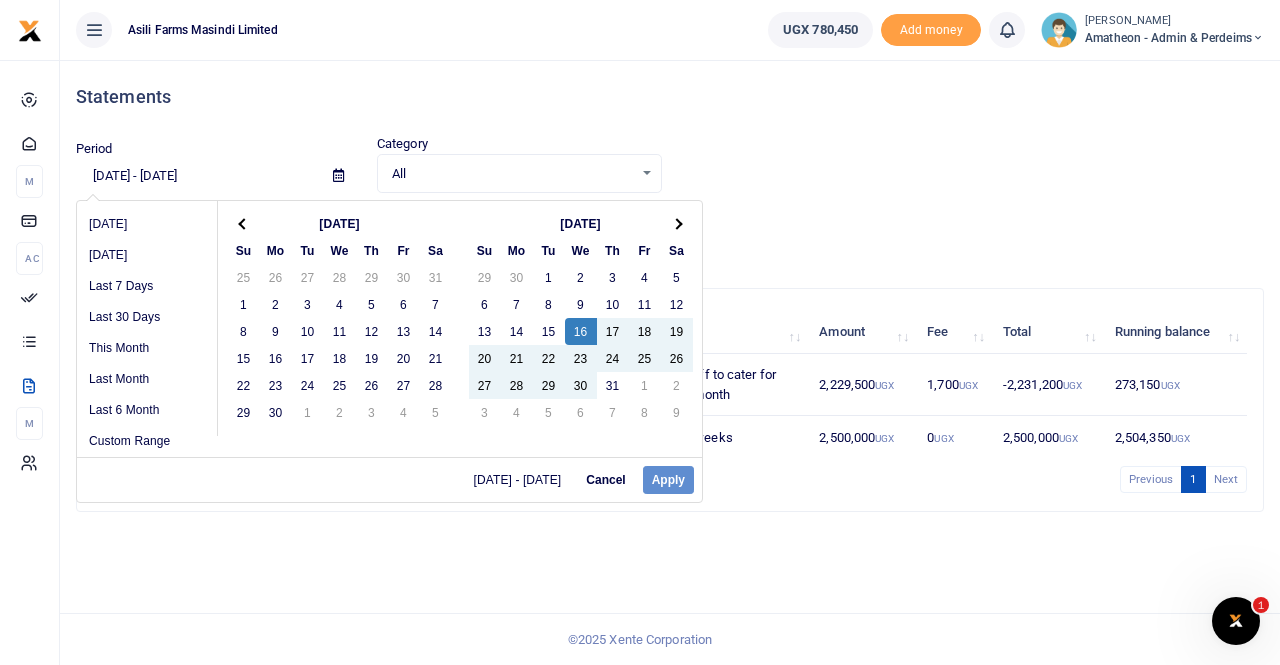 click on "07/18/2025 - 07/20/2025 Cancel Apply" at bounding box center [389, 479] 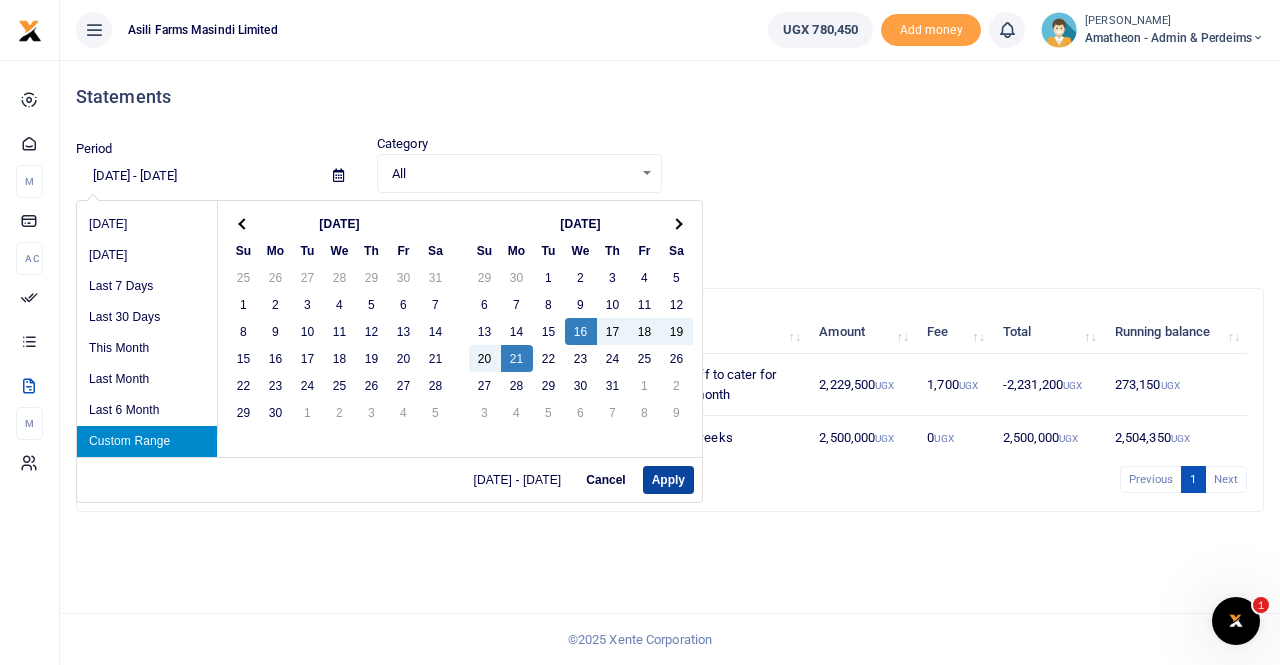 click on "Apply" at bounding box center (668, 480) 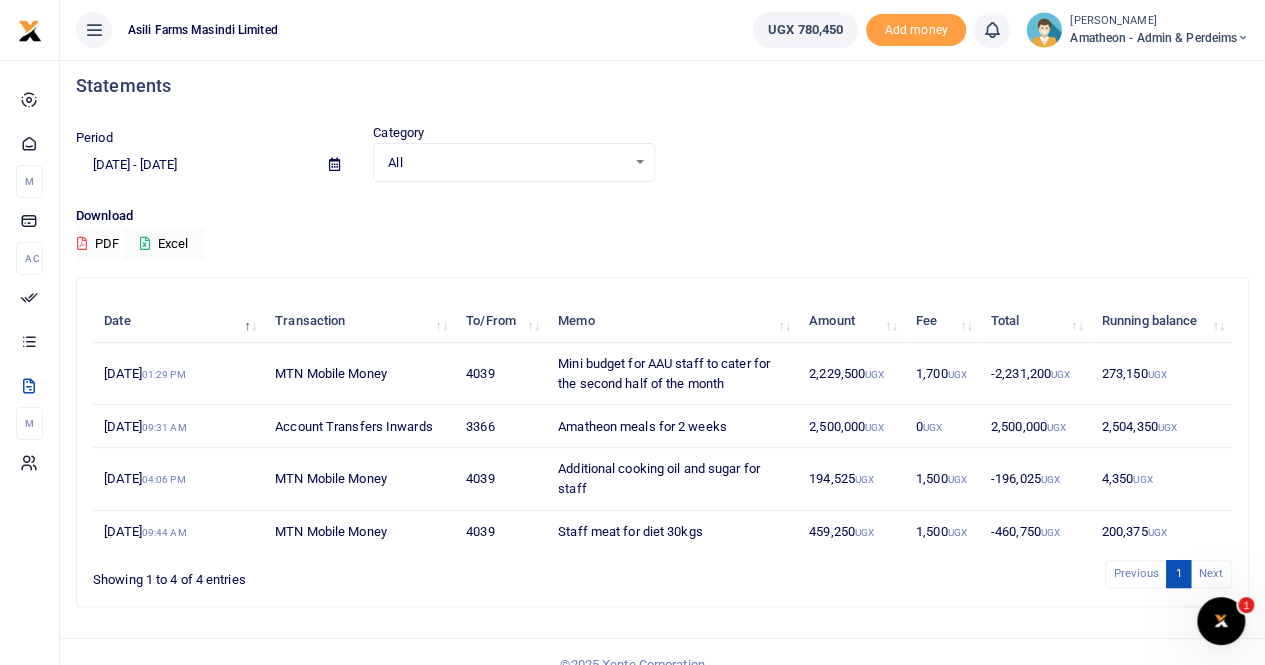 scroll, scrollTop: 0, scrollLeft: 0, axis: both 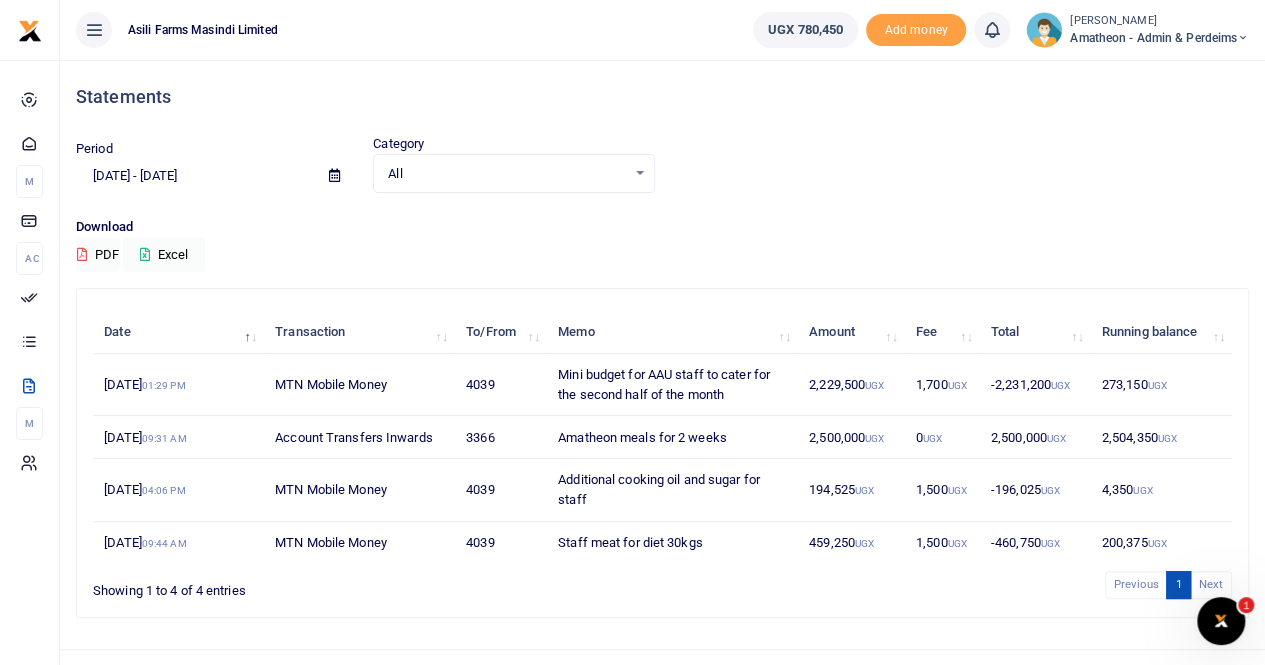 click on "Amatheon  - Admin &  Perdeims" at bounding box center [1159, 38] 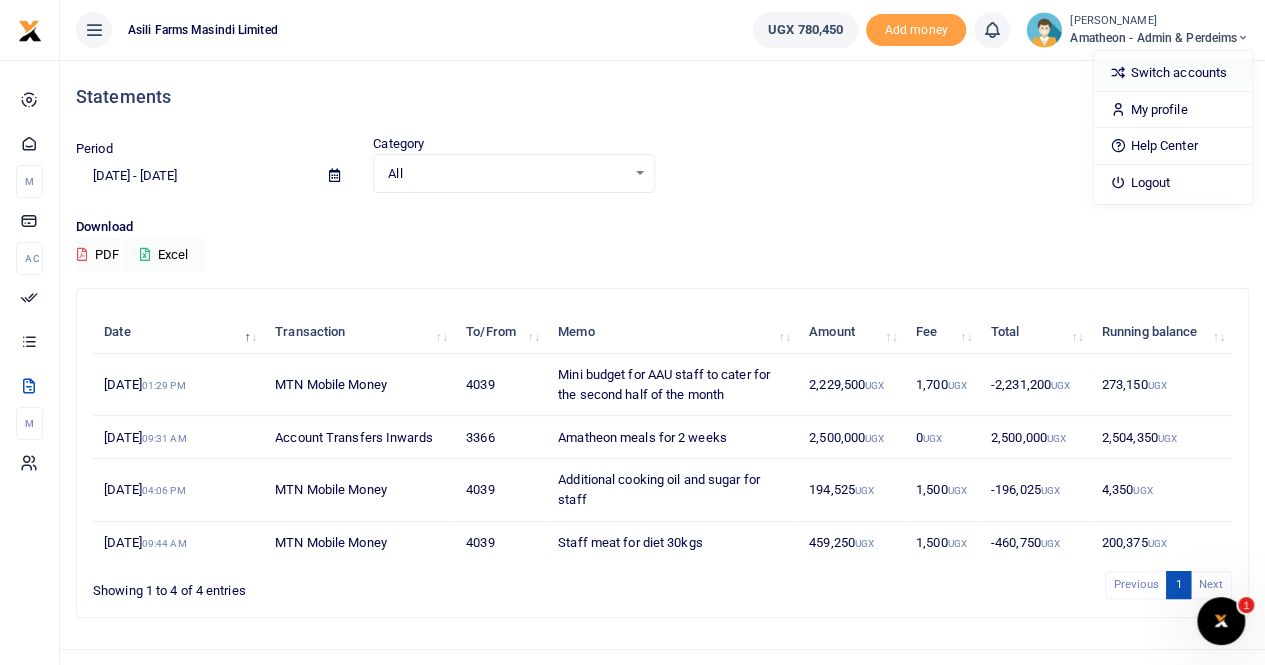 click on "Switch accounts" at bounding box center (1173, 73) 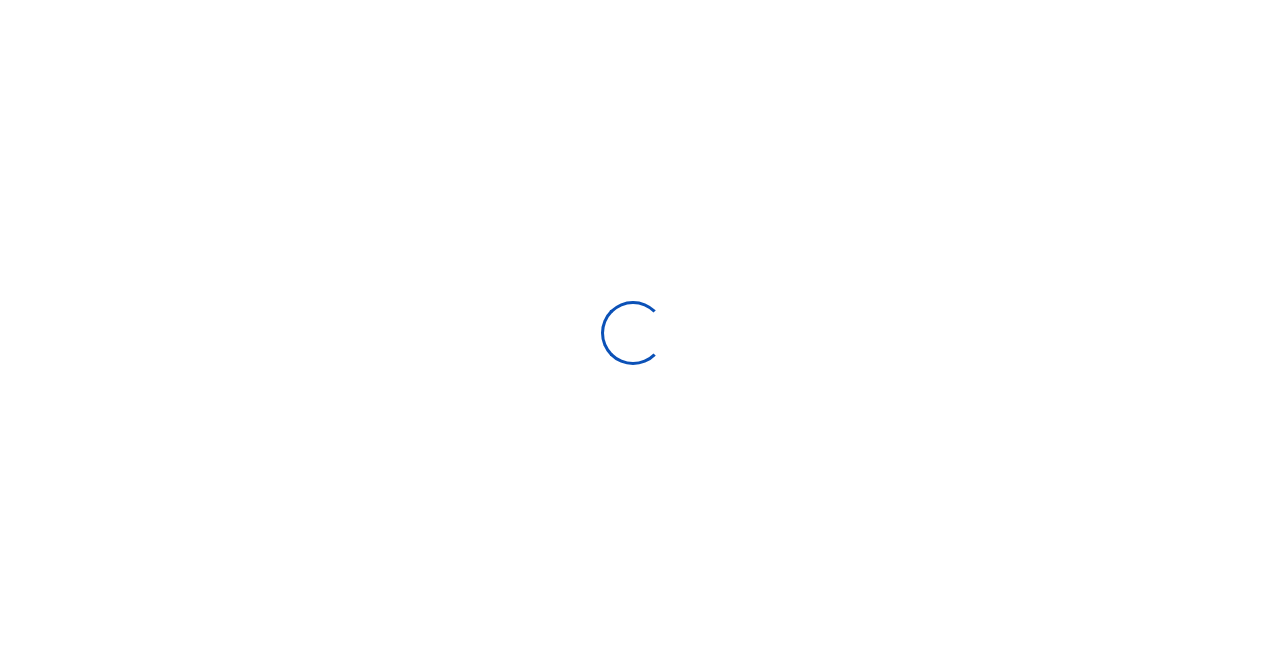 scroll, scrollTop: 0, scrollLeft: 0, axis: both 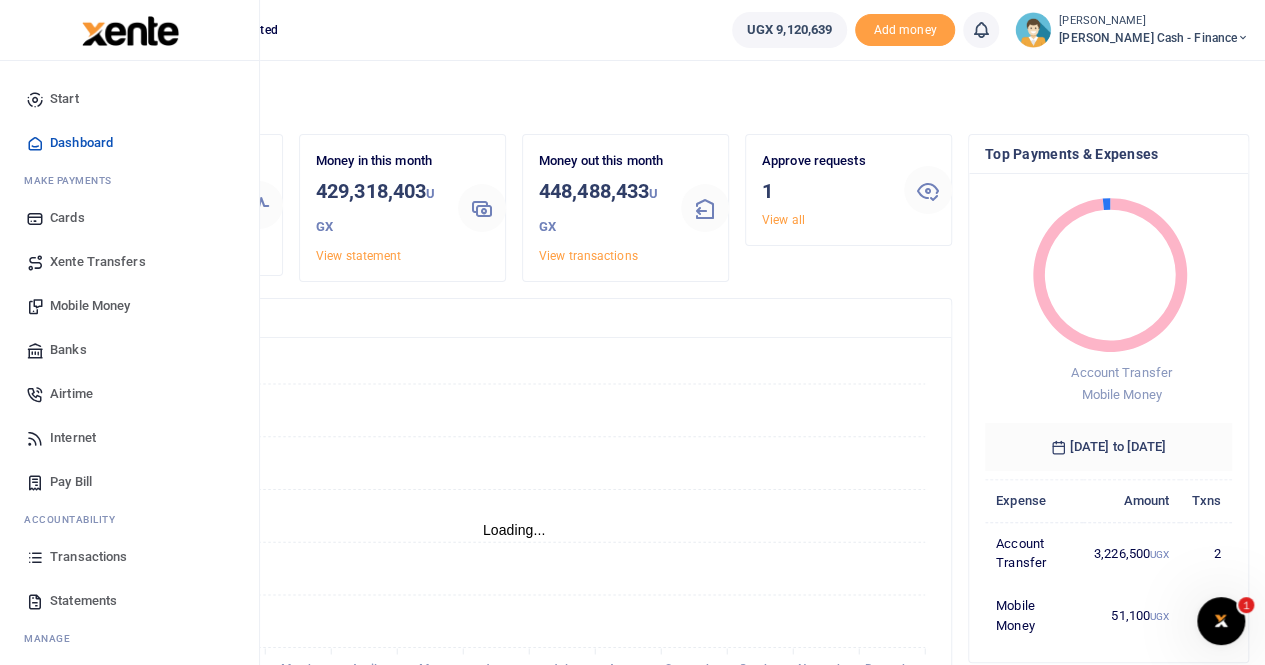 click on "Transactions" at bounding box center (88, 557) 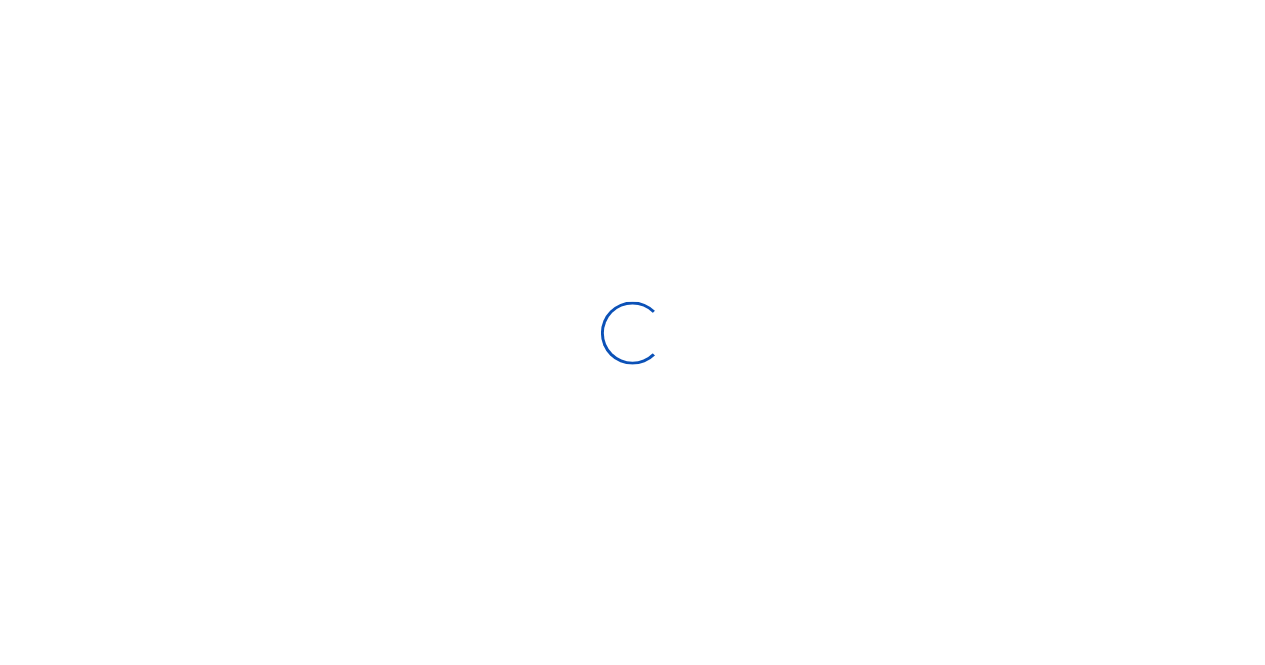 scroll, scrollTop: 0, scrollLeft: 0, axis: both 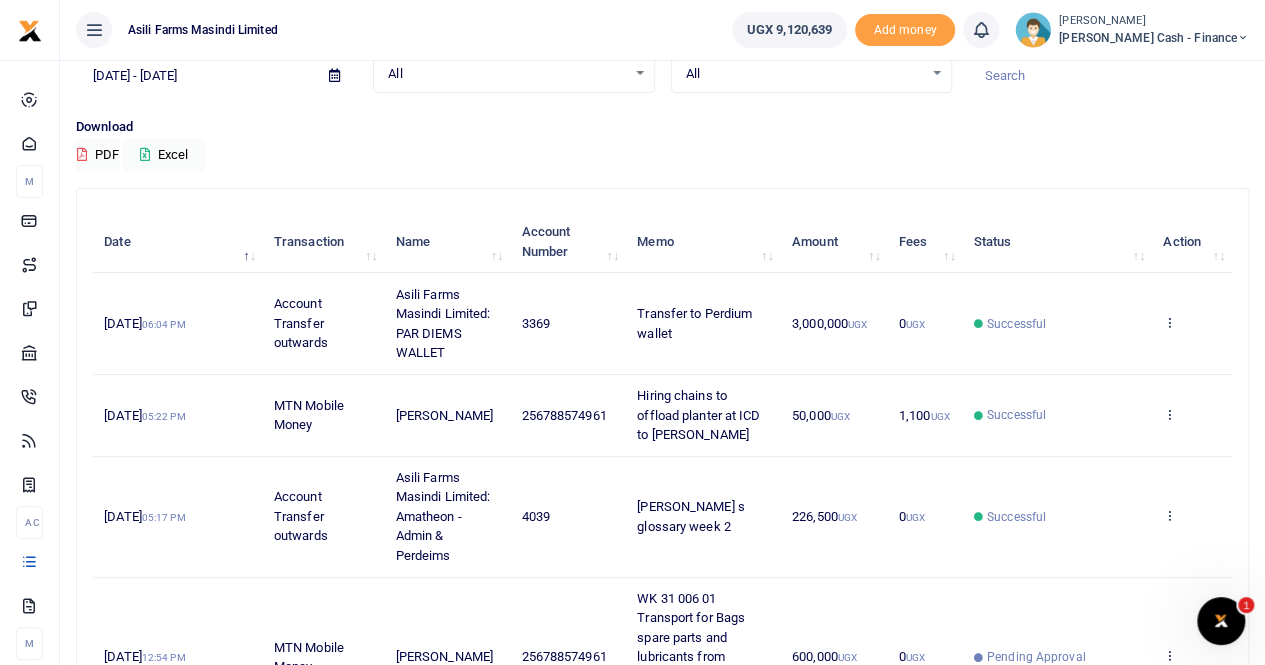 click at bounding box center [334, 75] 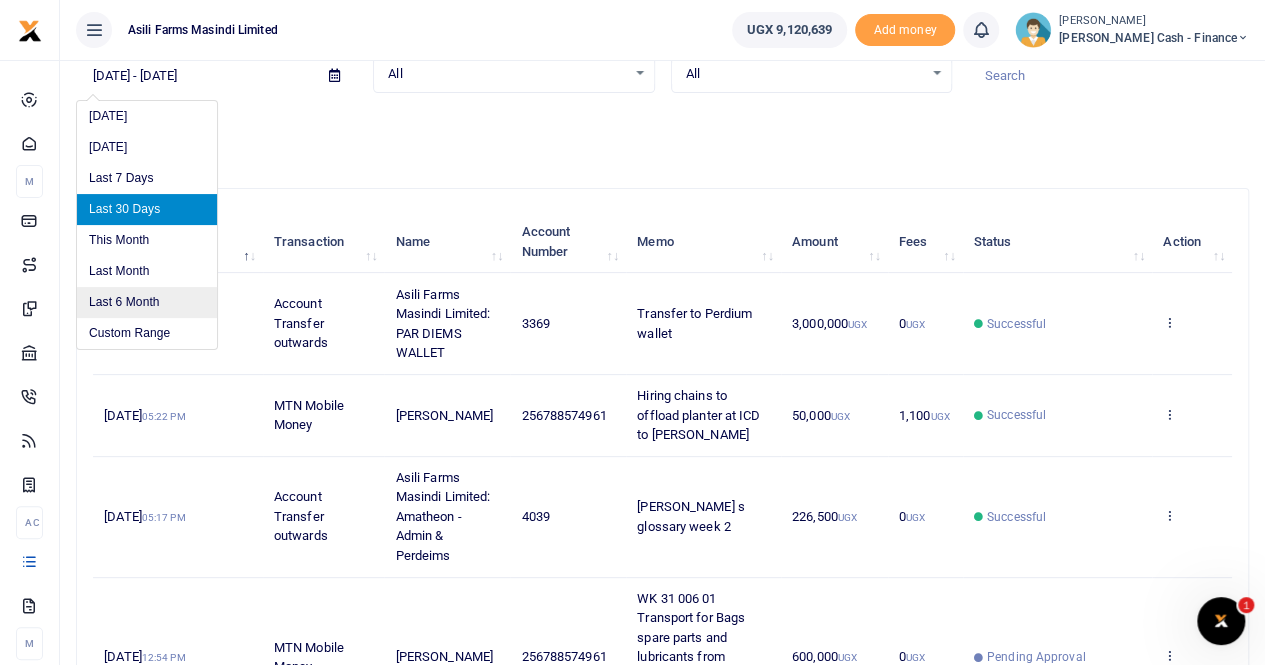 drag, startPoint x: 134, startPoint y: 329, endPoint x: 162, endPoint y: 299, distance: 41.036568 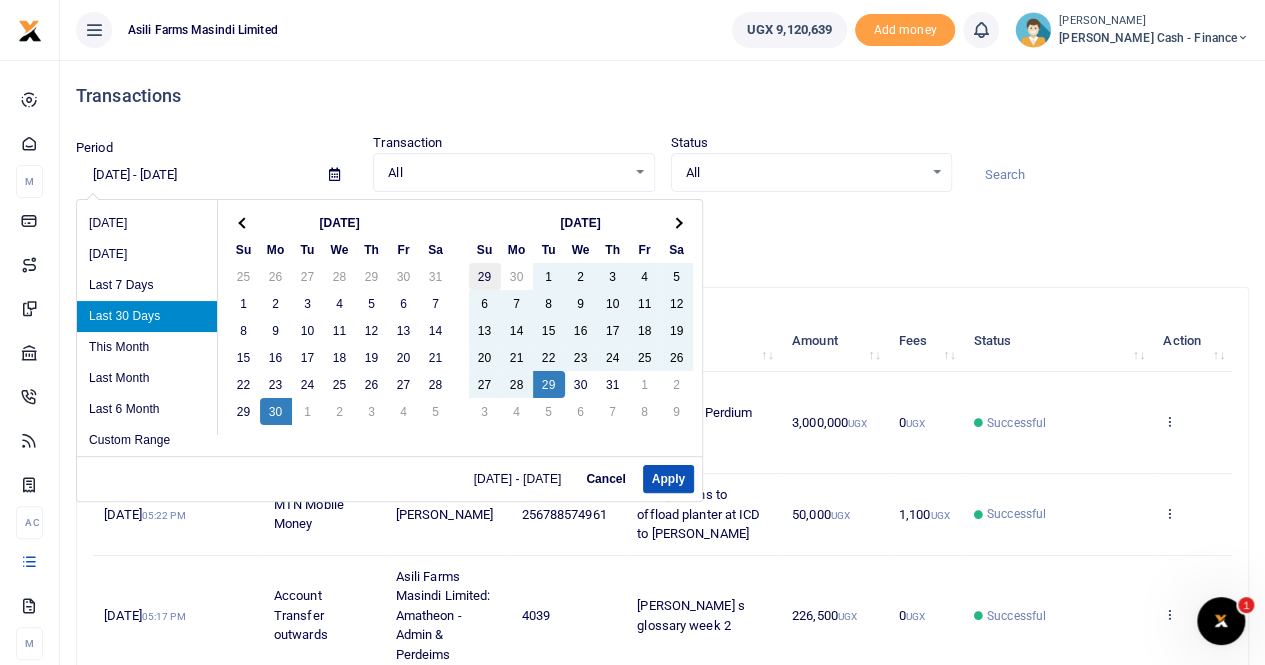scroll, scrollTop: 0, scrollLeft: 0, axis: both 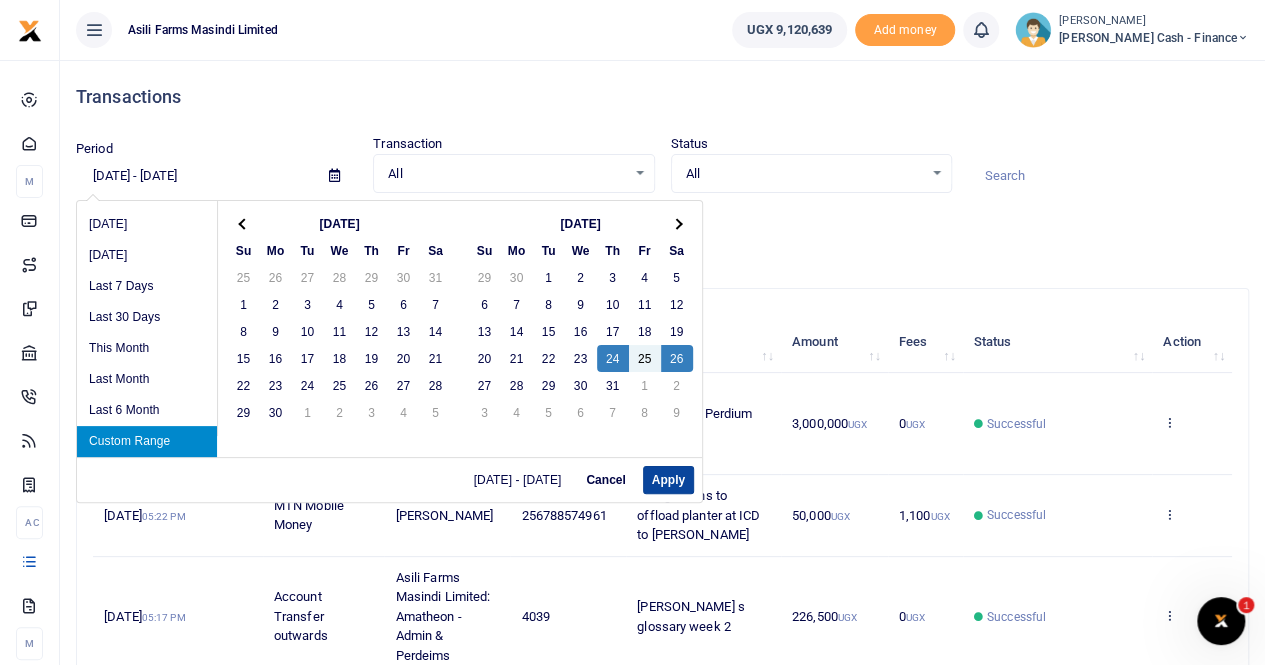 click on "Apply" at bounding box center (668, 480) 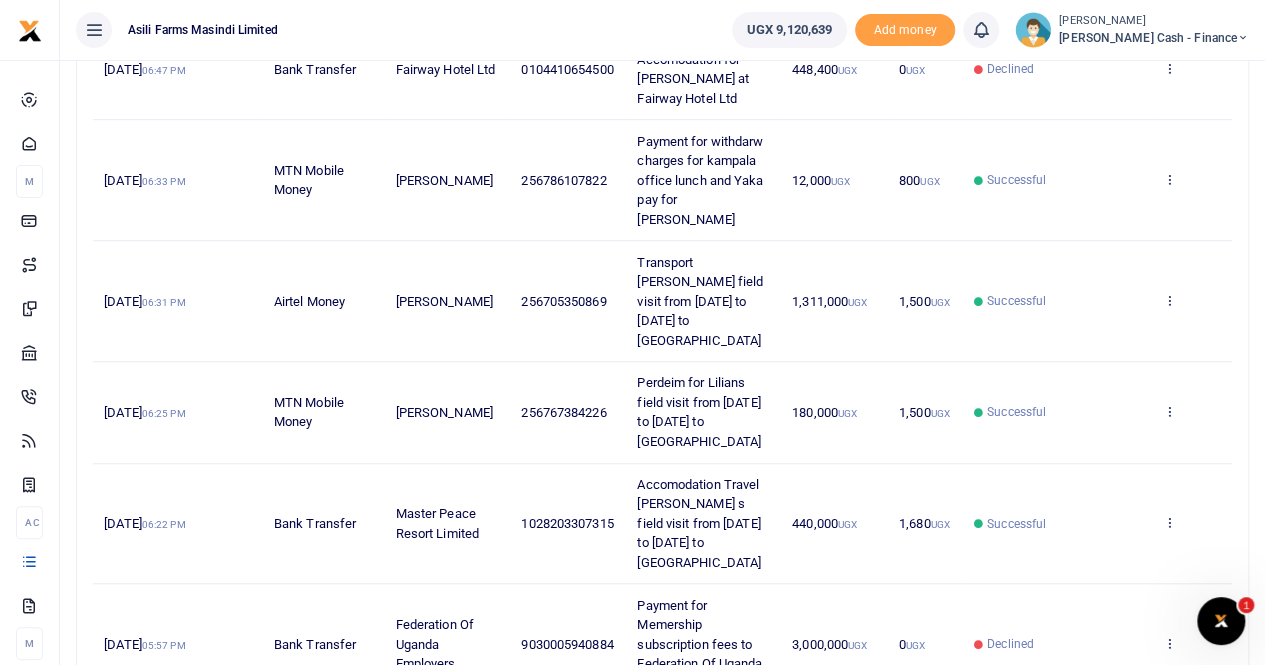 scroll, scrollTop: 756, scrollLeft: 0, axis: vertical 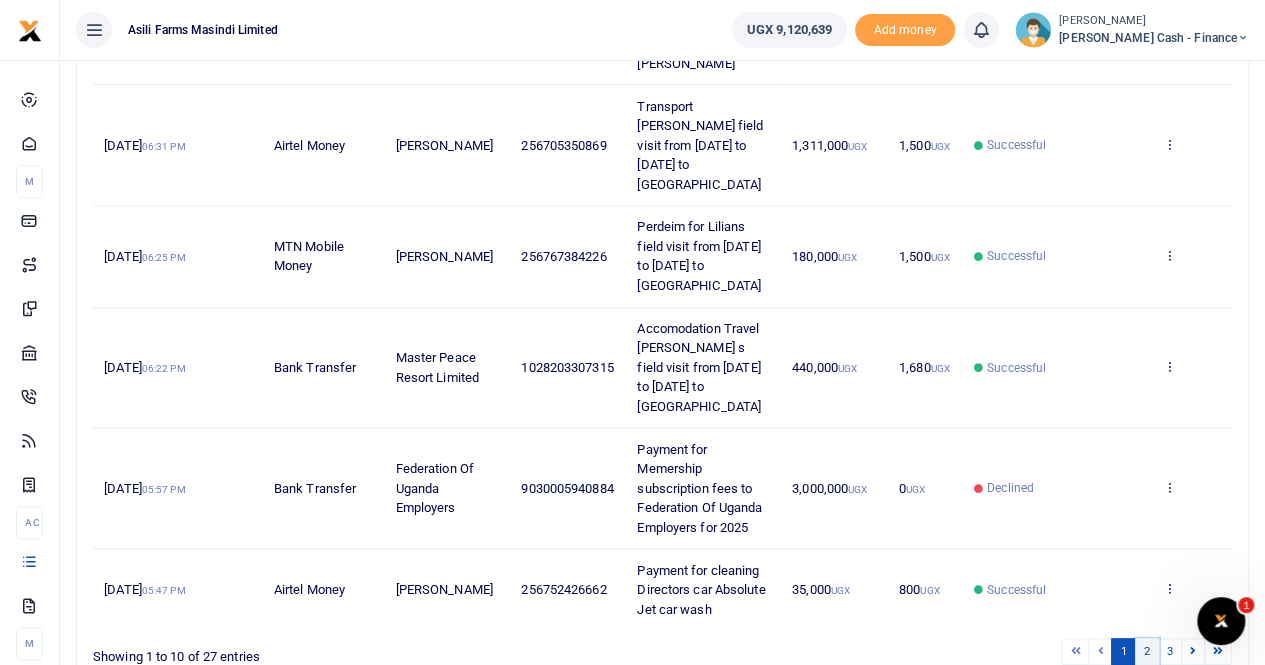 click on "2" at bounding box center [1147, 651] 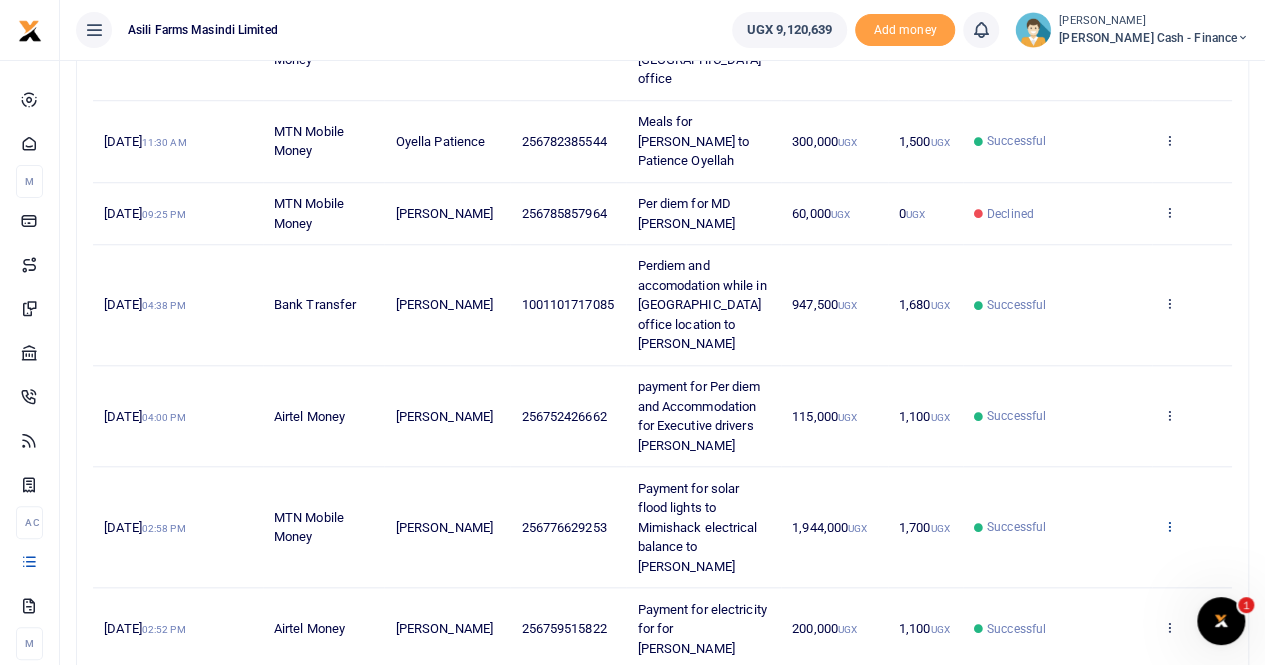 click at bounding box center (1169, 526) 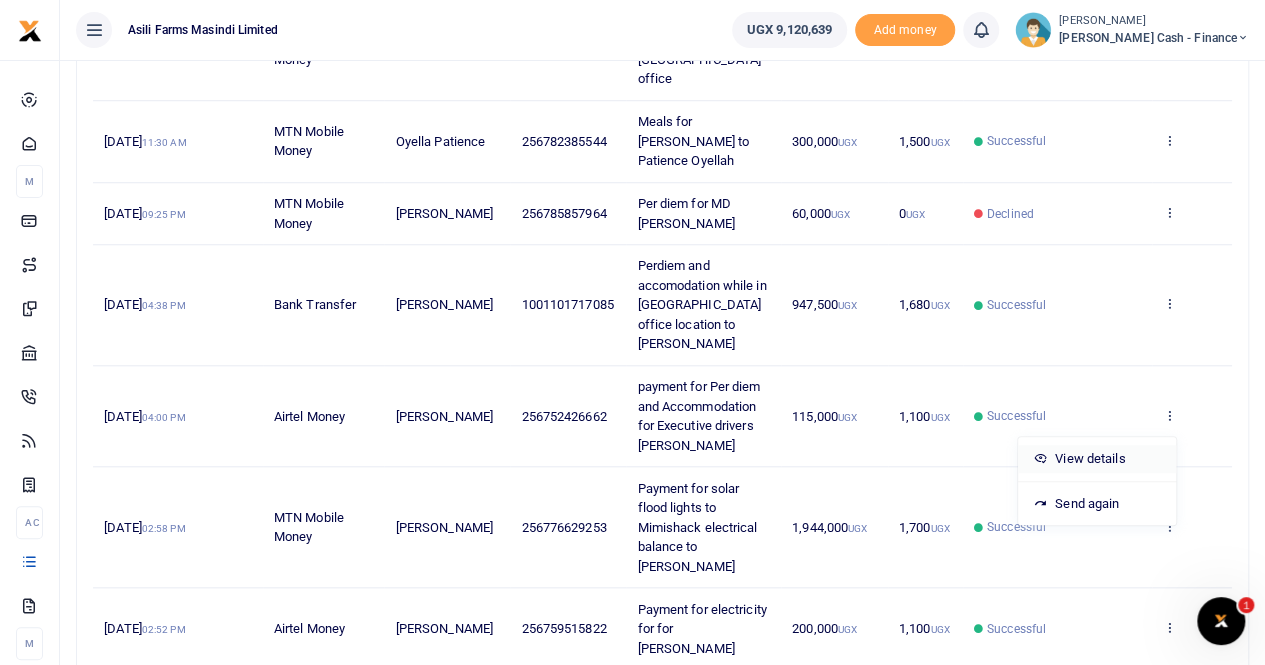 click on "View details" at bounding box center [1097, 459] 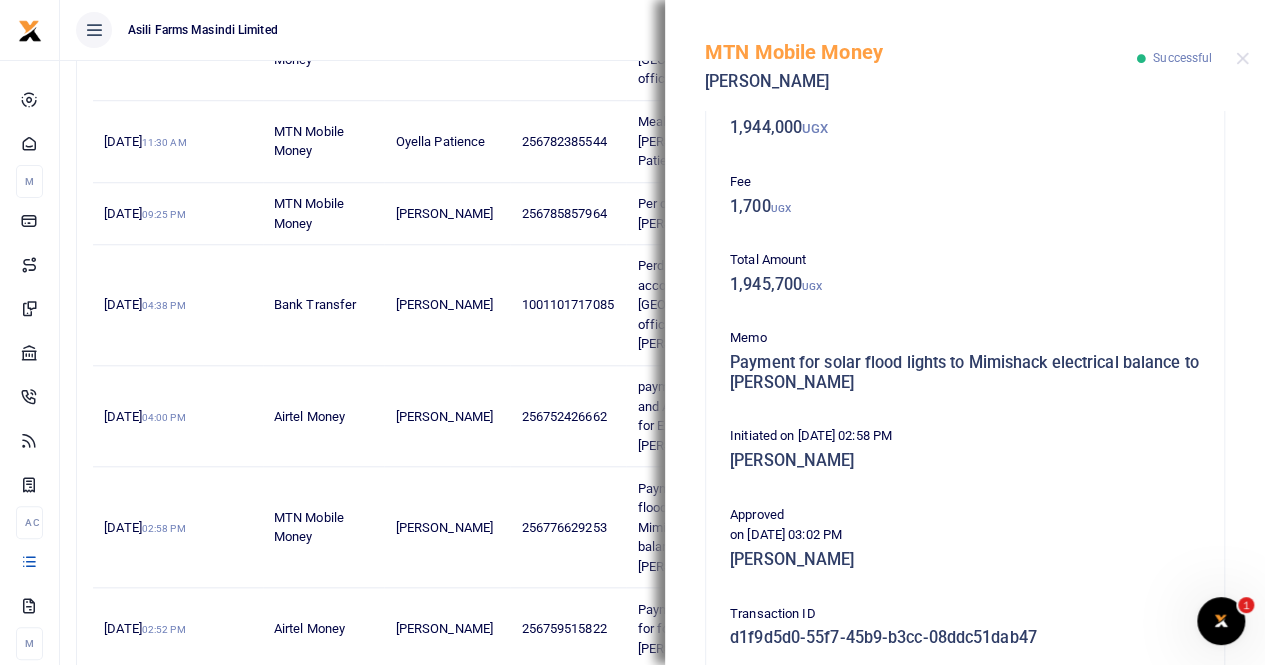 scroll, scrollTop: 500, scrollLeft: 0, axis: vertical 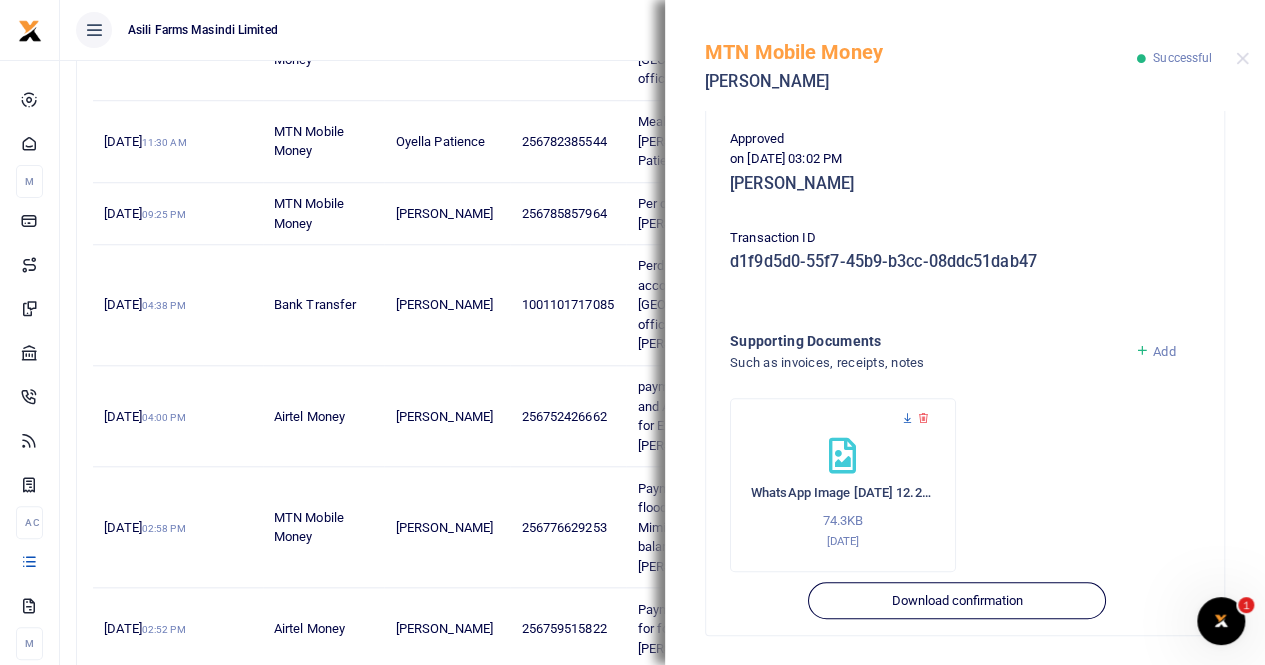 click at bounding box center [907, 418] 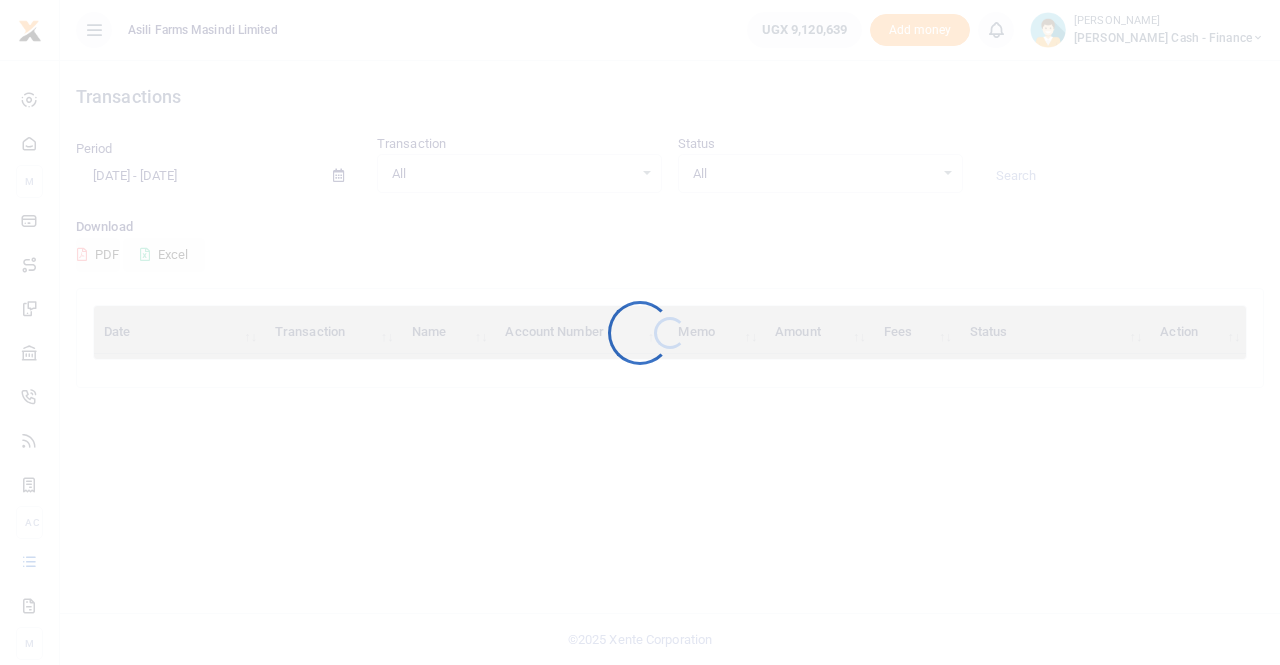 scroll, scrollTop: 0, scrollLeft: 0, axis: both 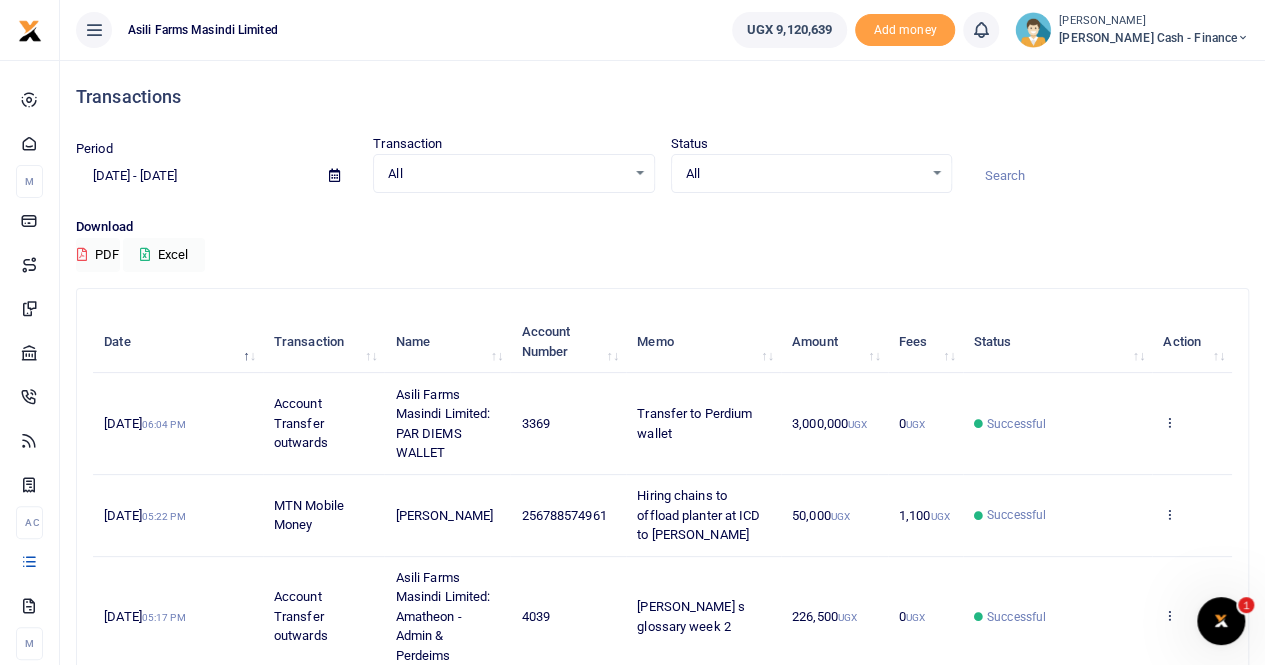 click at bounding box center (334, 176) 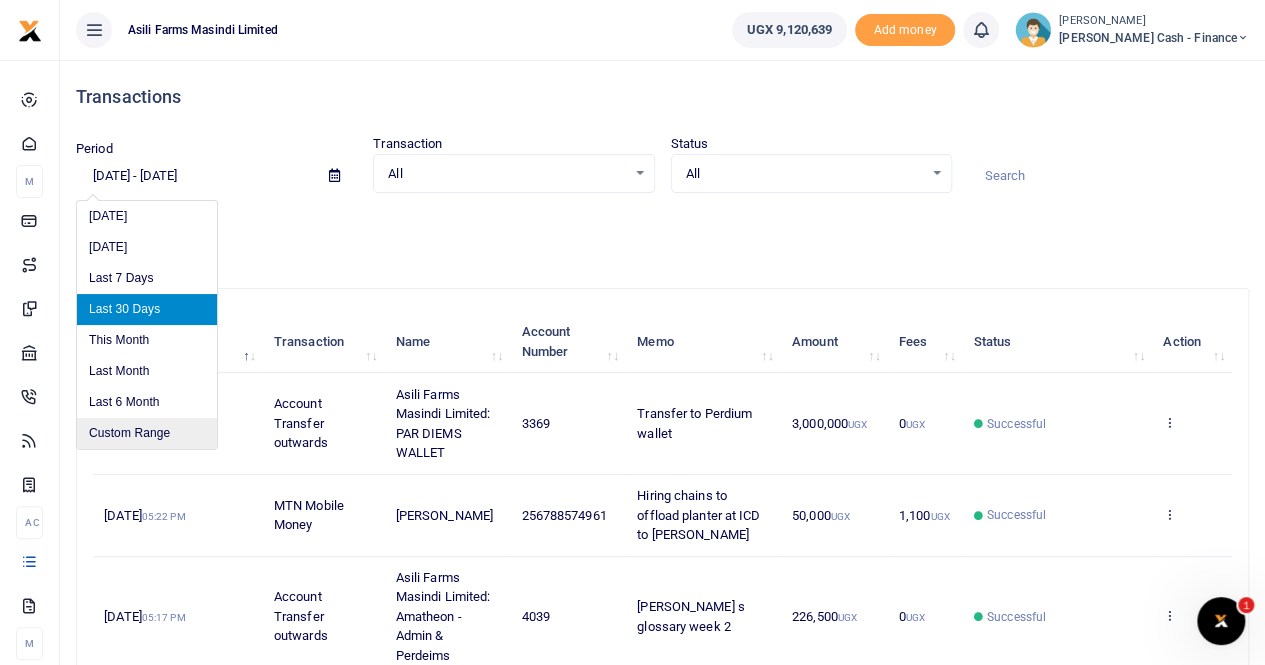 click on "Custom Range" at bounding box center [147, 433] 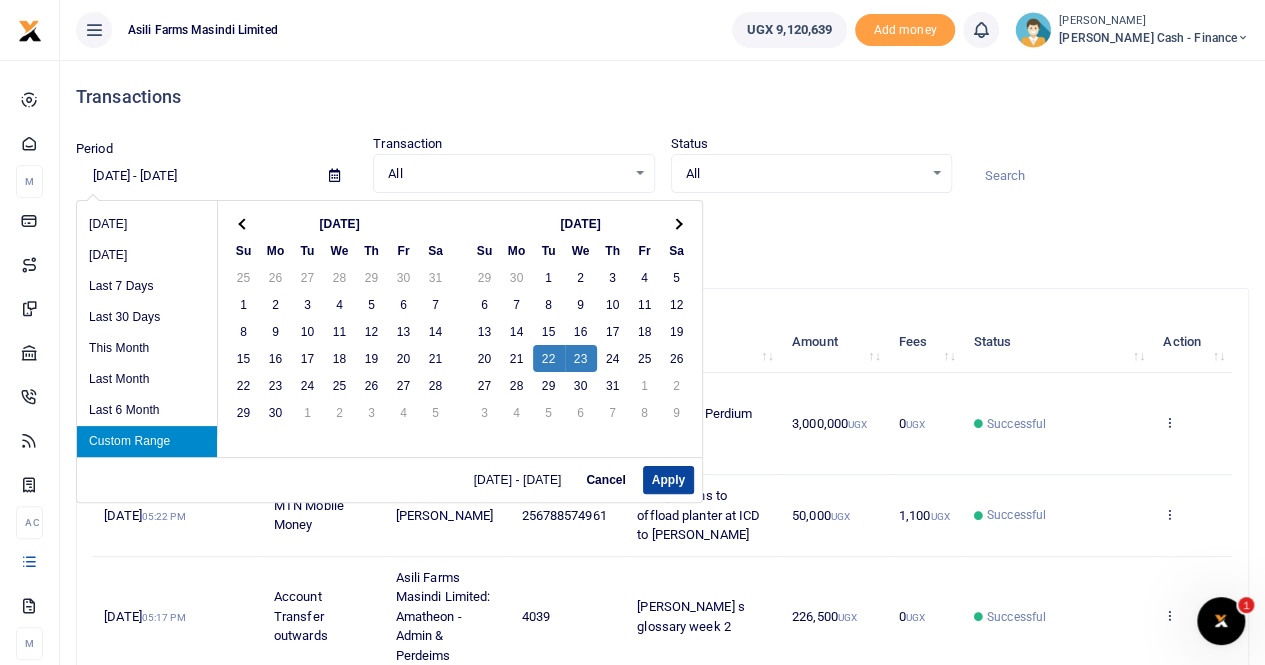 click on "Apply" at bounding box center (668, 480) 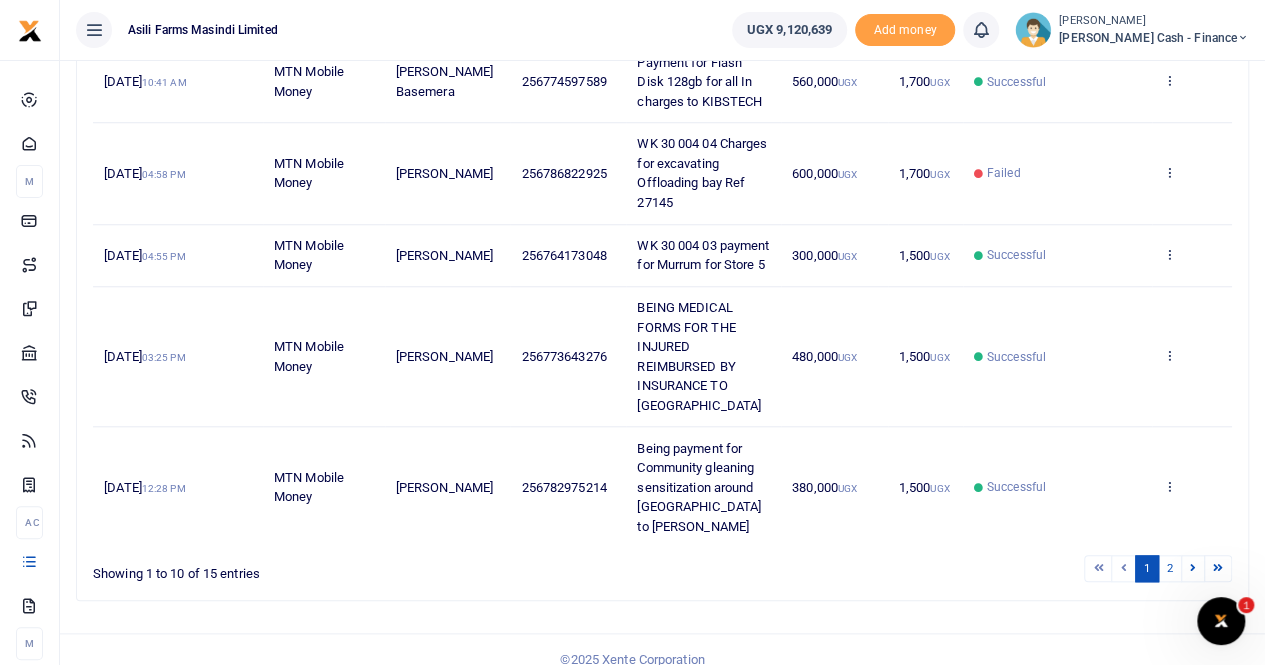 scroll, scrollTop: 853, scrollLeft: 0, axis: vertical 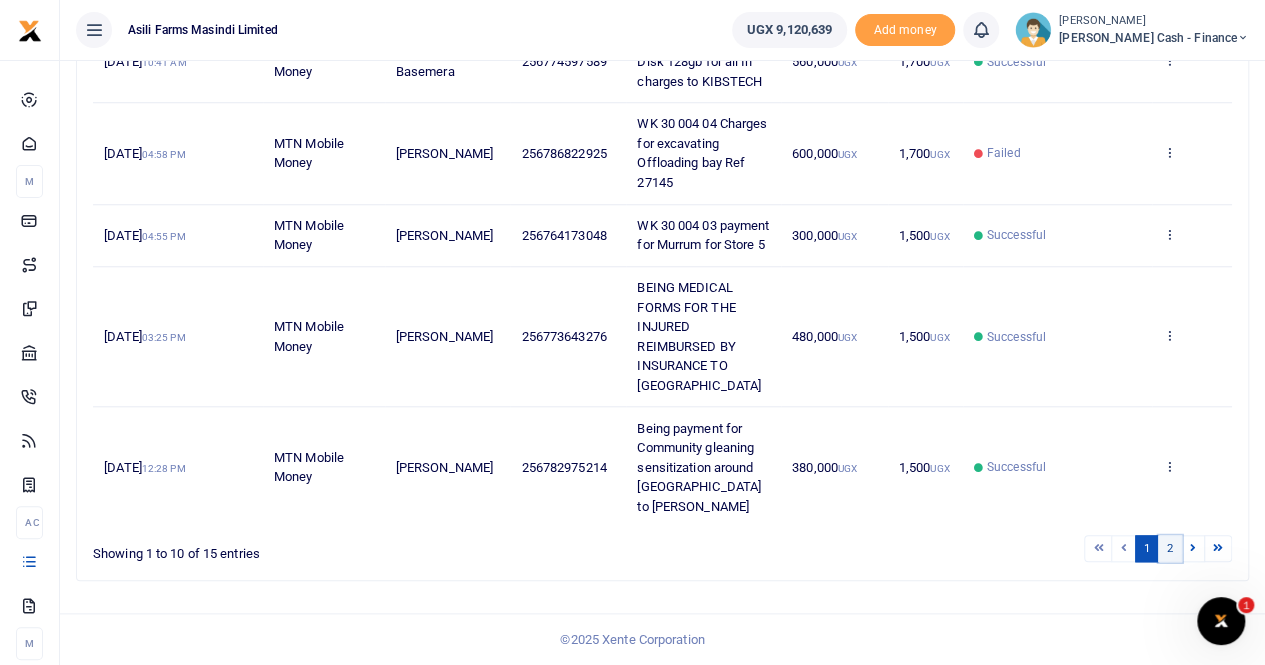 click on "2" at bounding box center (1170, 548) 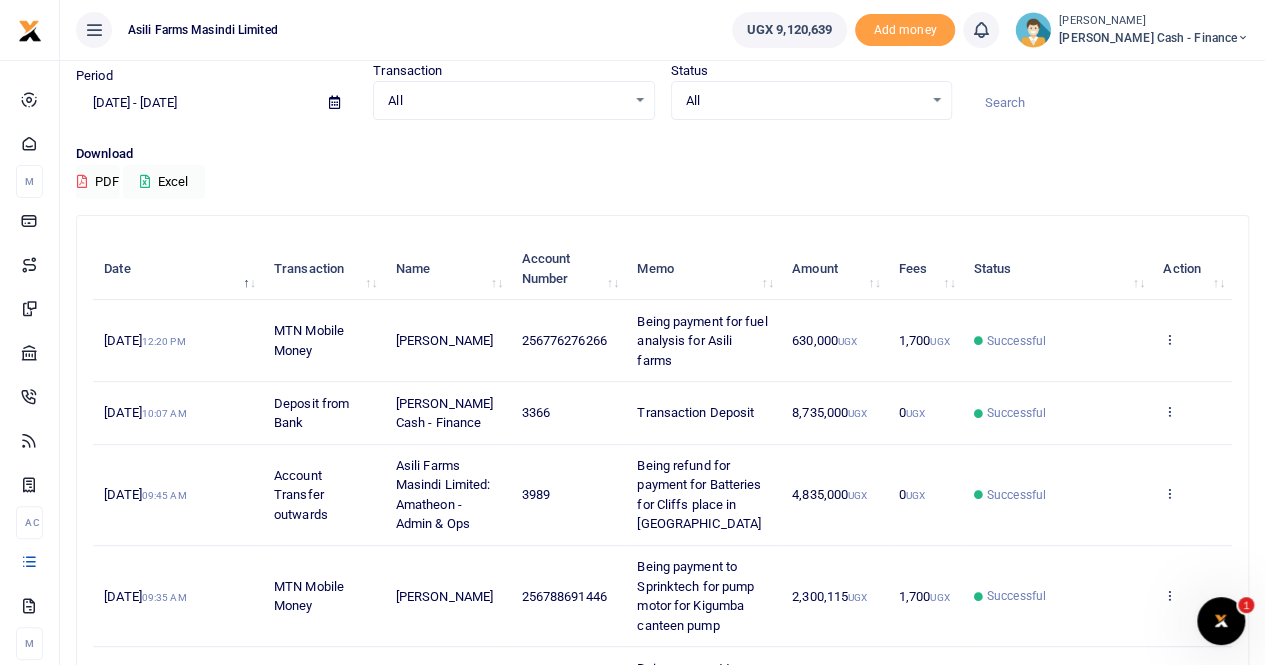 scroll, scrollTop: 0, scrollLeft: 0, axis: both 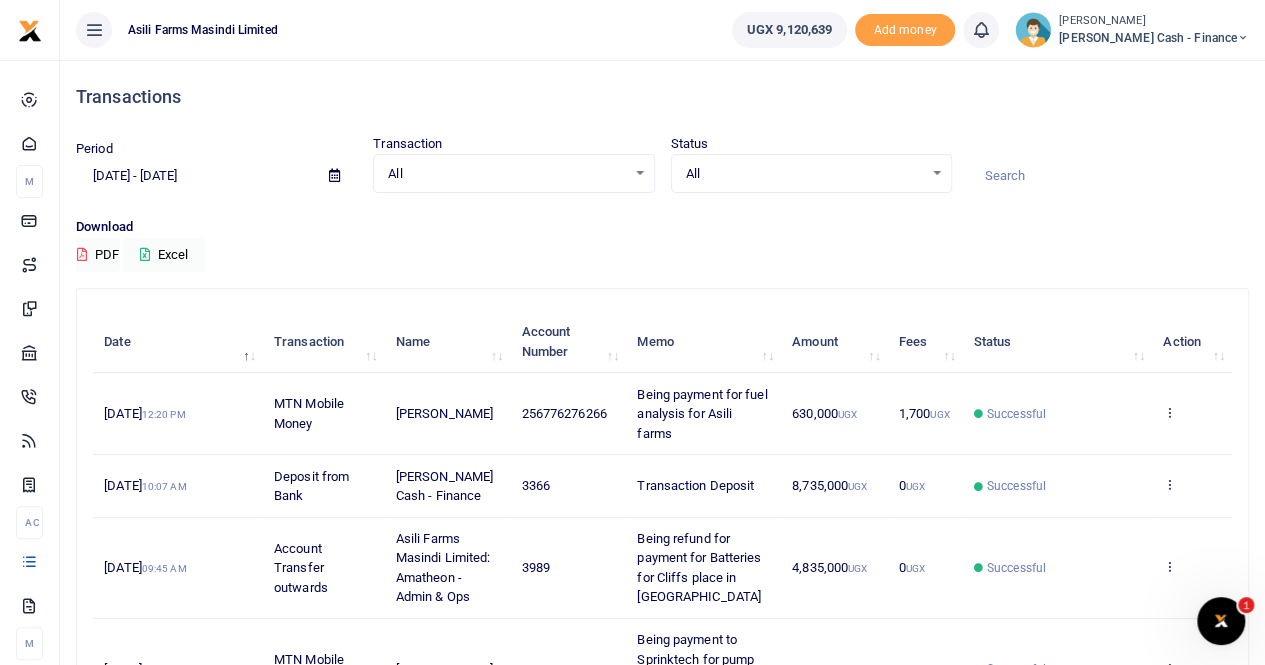 click at bounding box center (334, 175) 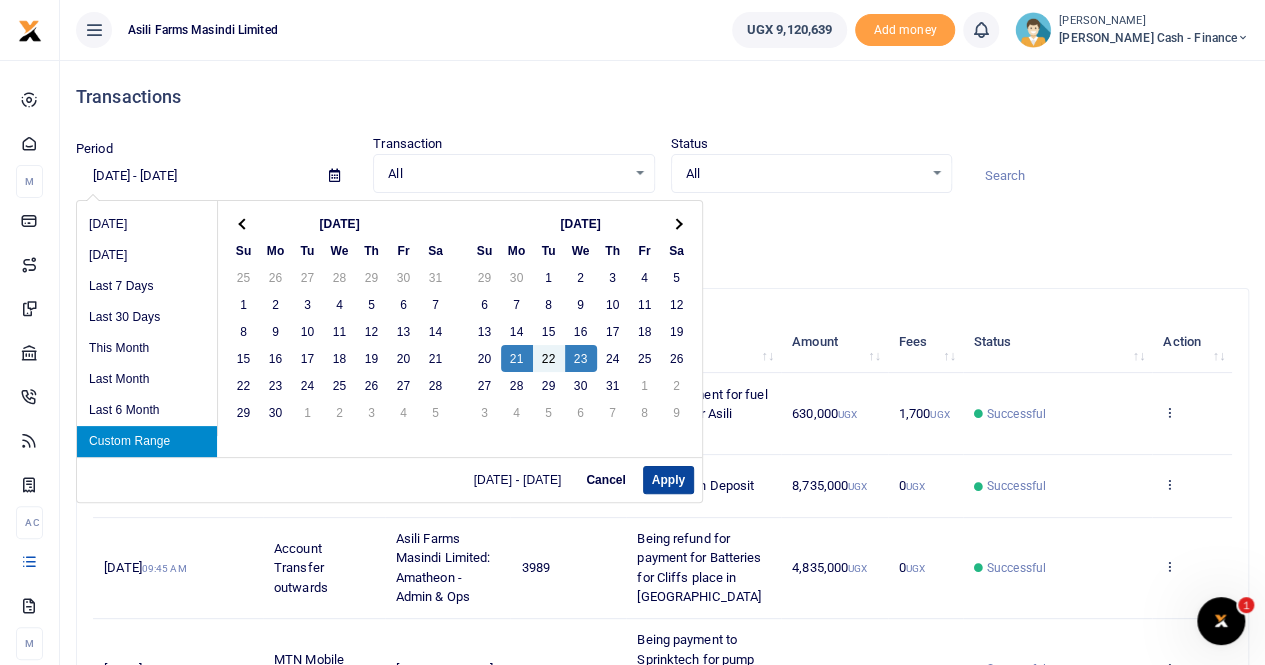 click on "Apply" at bounding box center (668, 480) 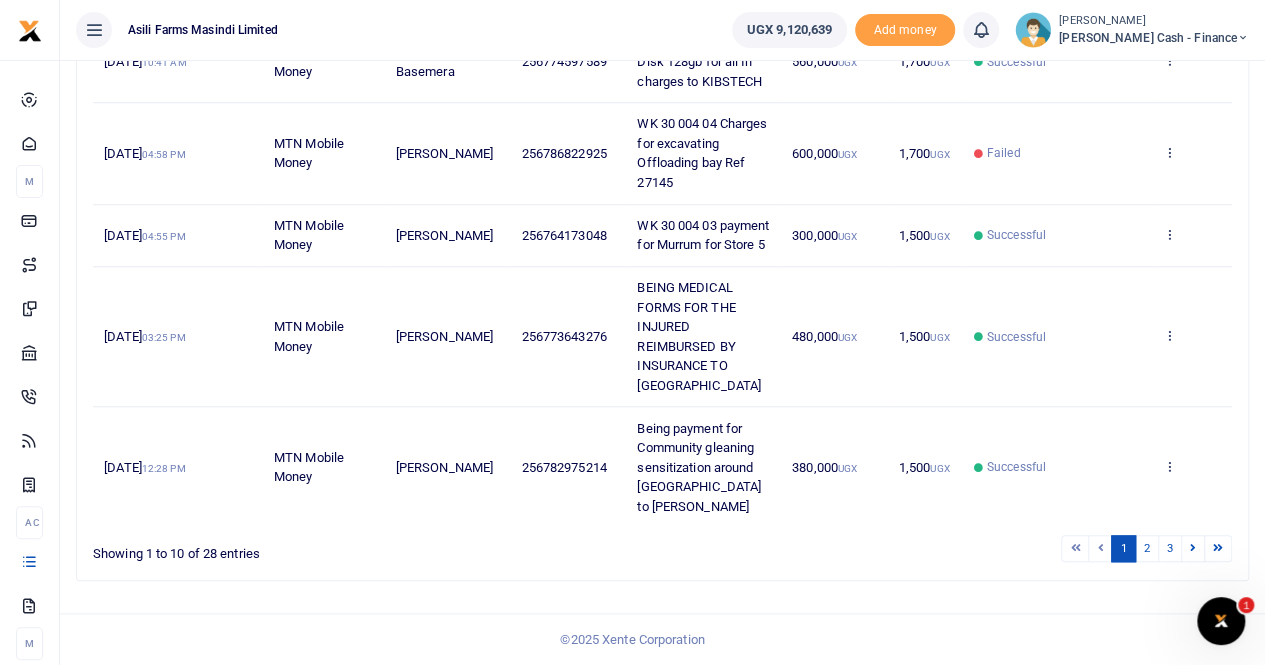 scroll, scrollTop: 853, scrollLeft: 0, axis: vertical 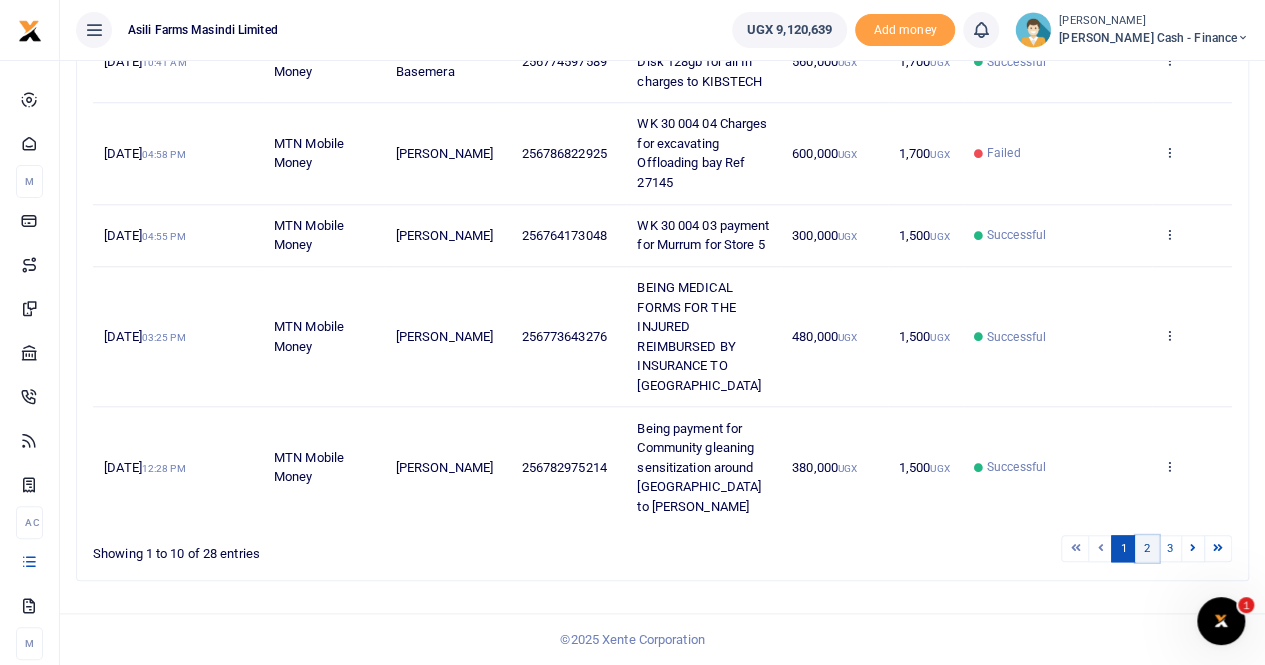 click on "2" at bounding box center (1147, 548) 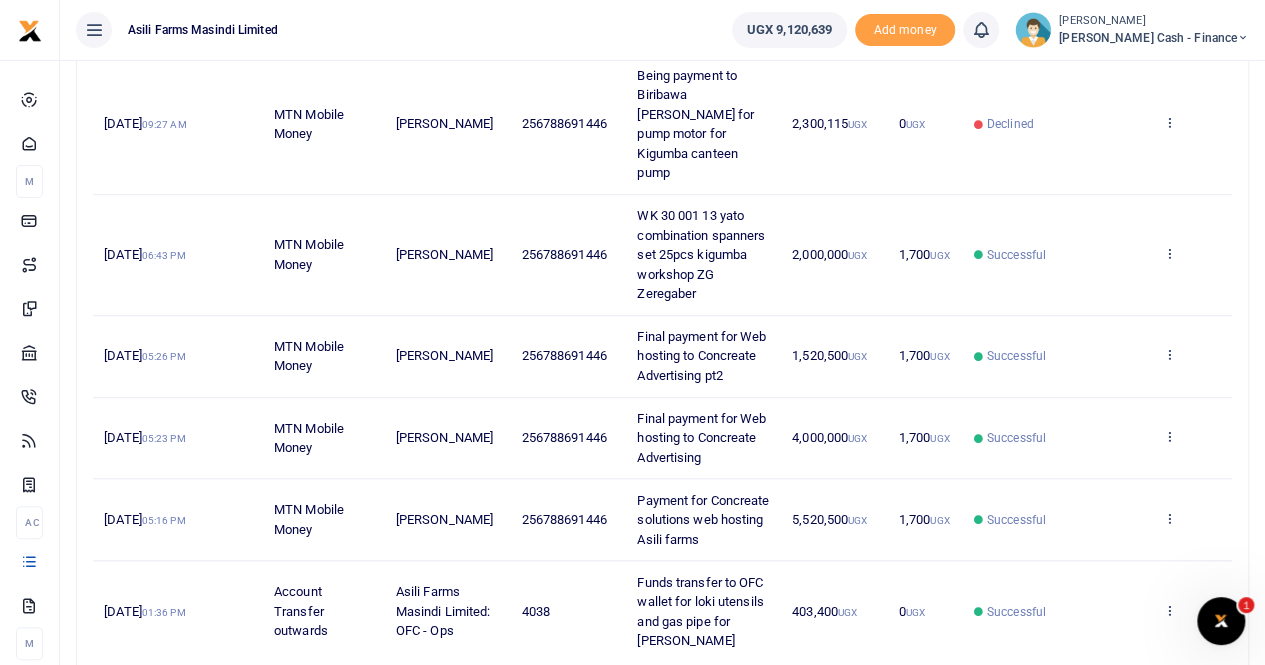 scroll, scrollTop: 594, scrollLeft: 0, axis: vertical 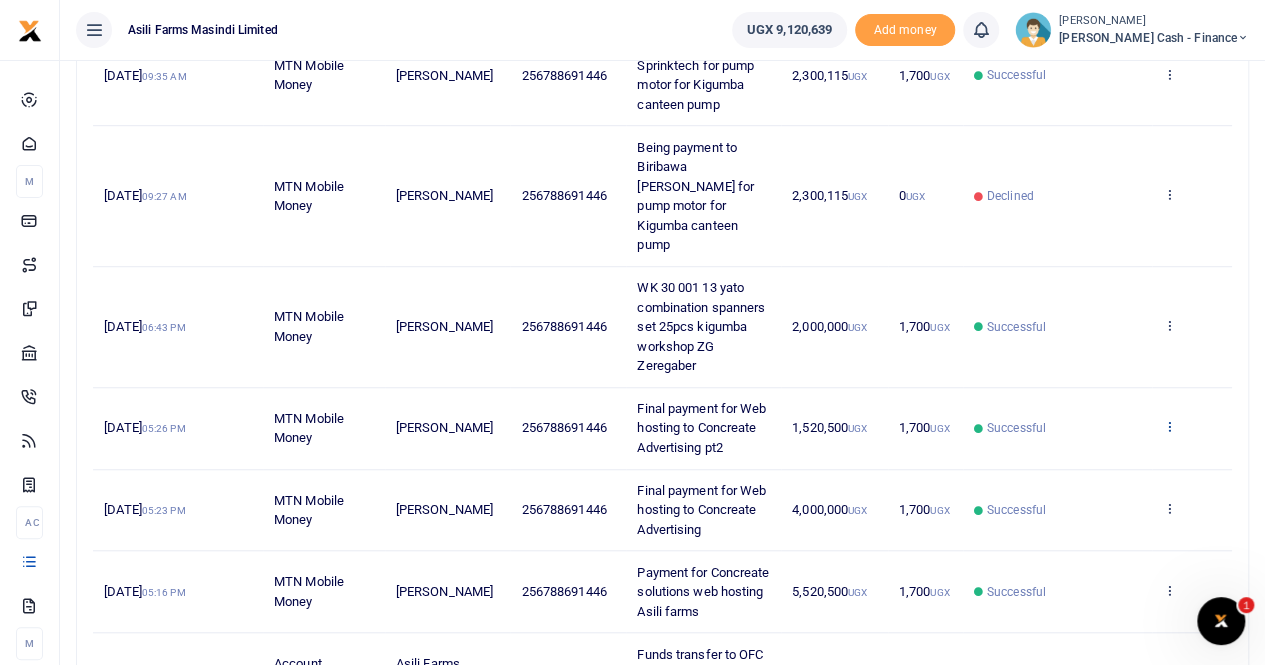 click at bounding box center [1169, 426] 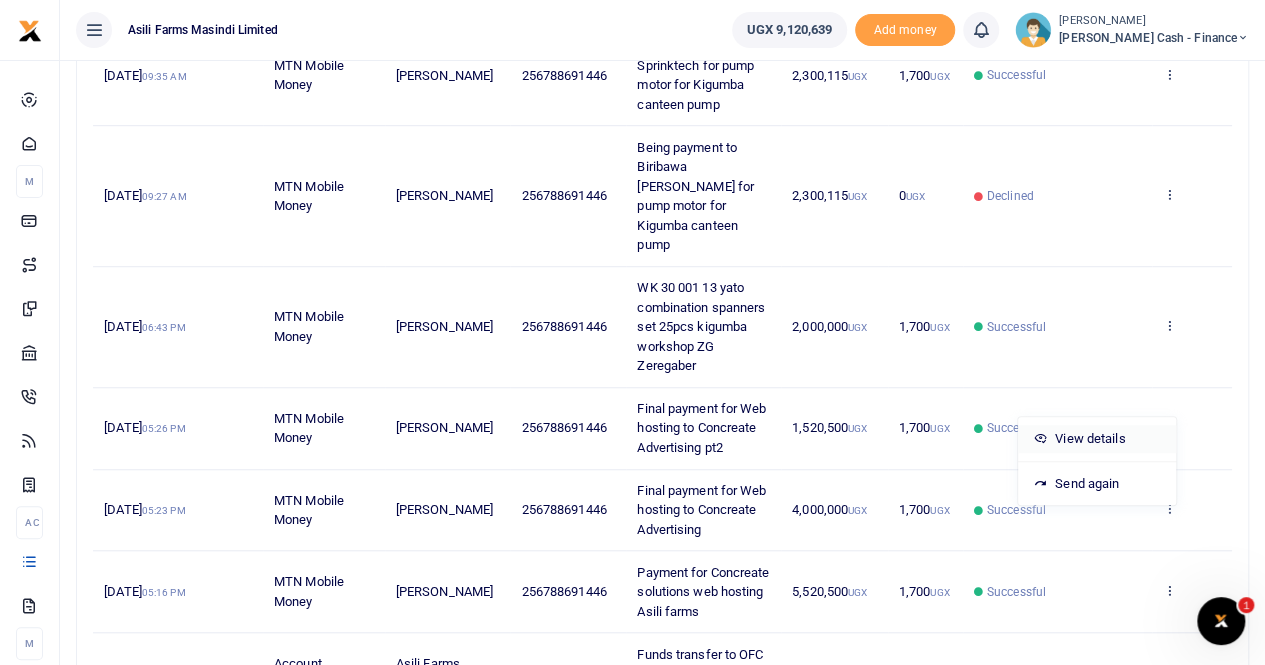 click on "View details" at bounding box center (1097, 439) 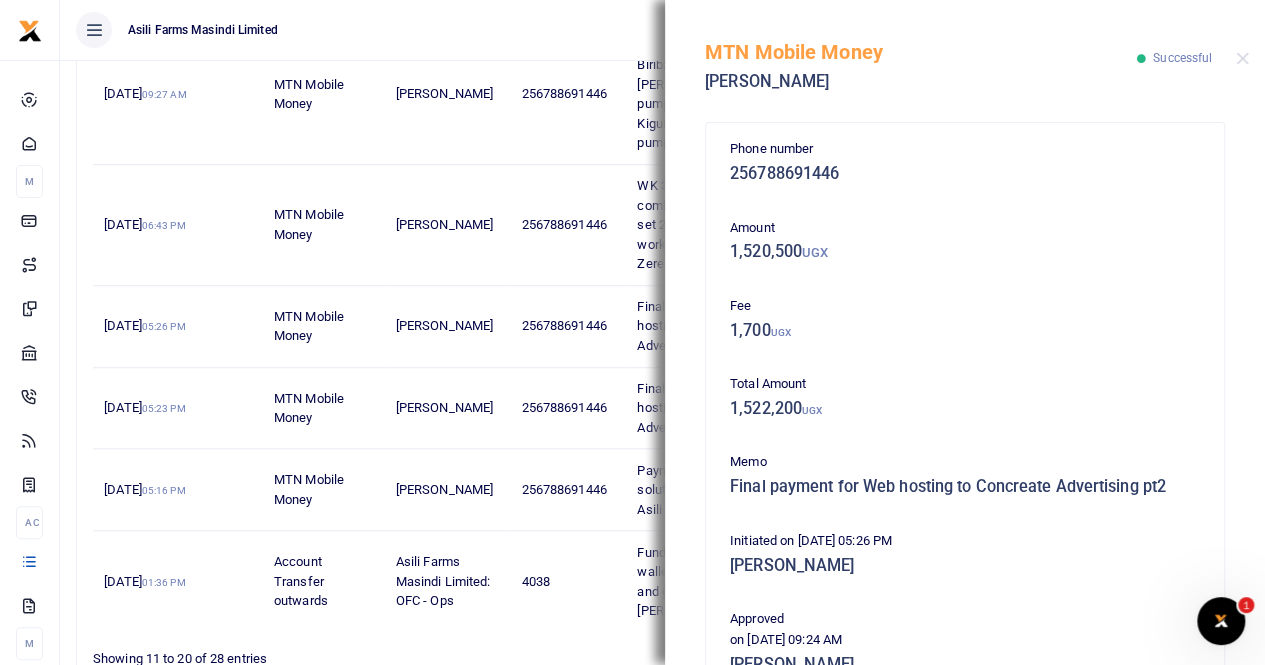 scroll, scrollTop: 794, scrollLeft: 0, axis: vertical 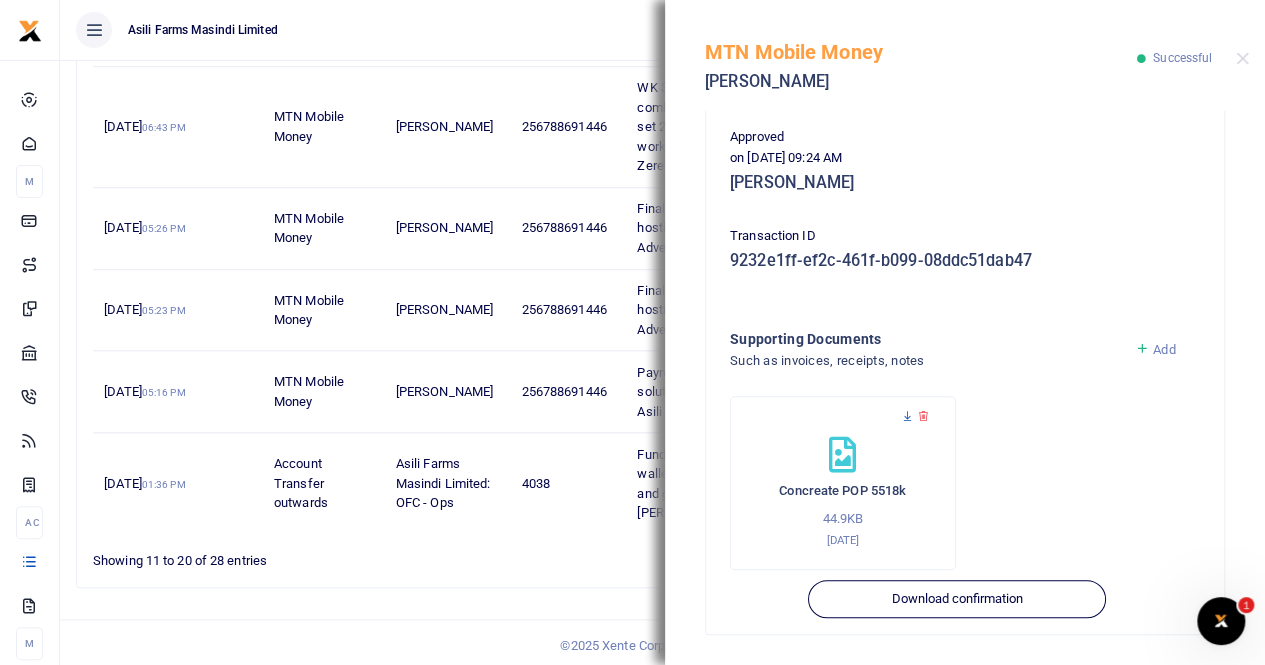 click at bounding box center [907, 416] 